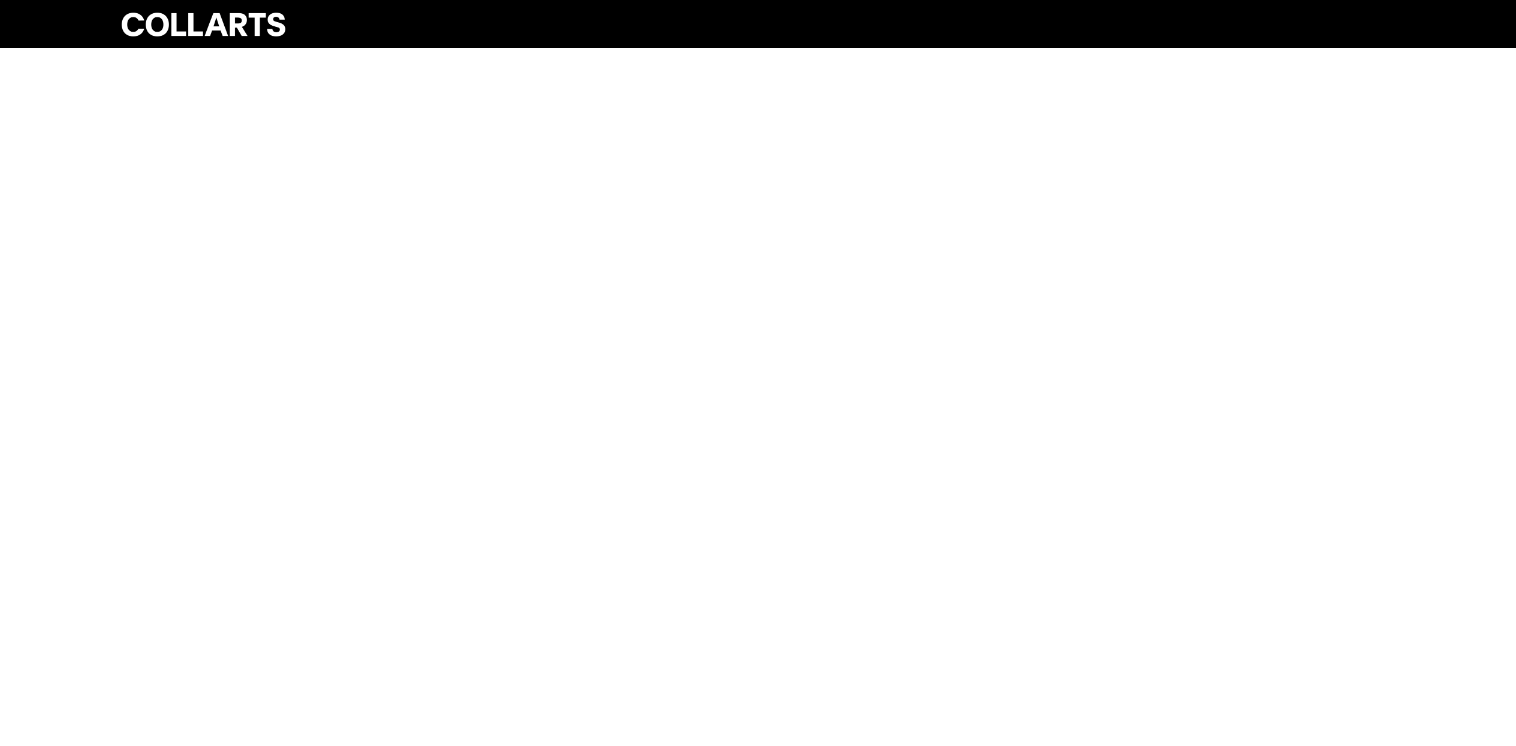scroll, scrollTop: 0, scrollLeft: 0, axis: both 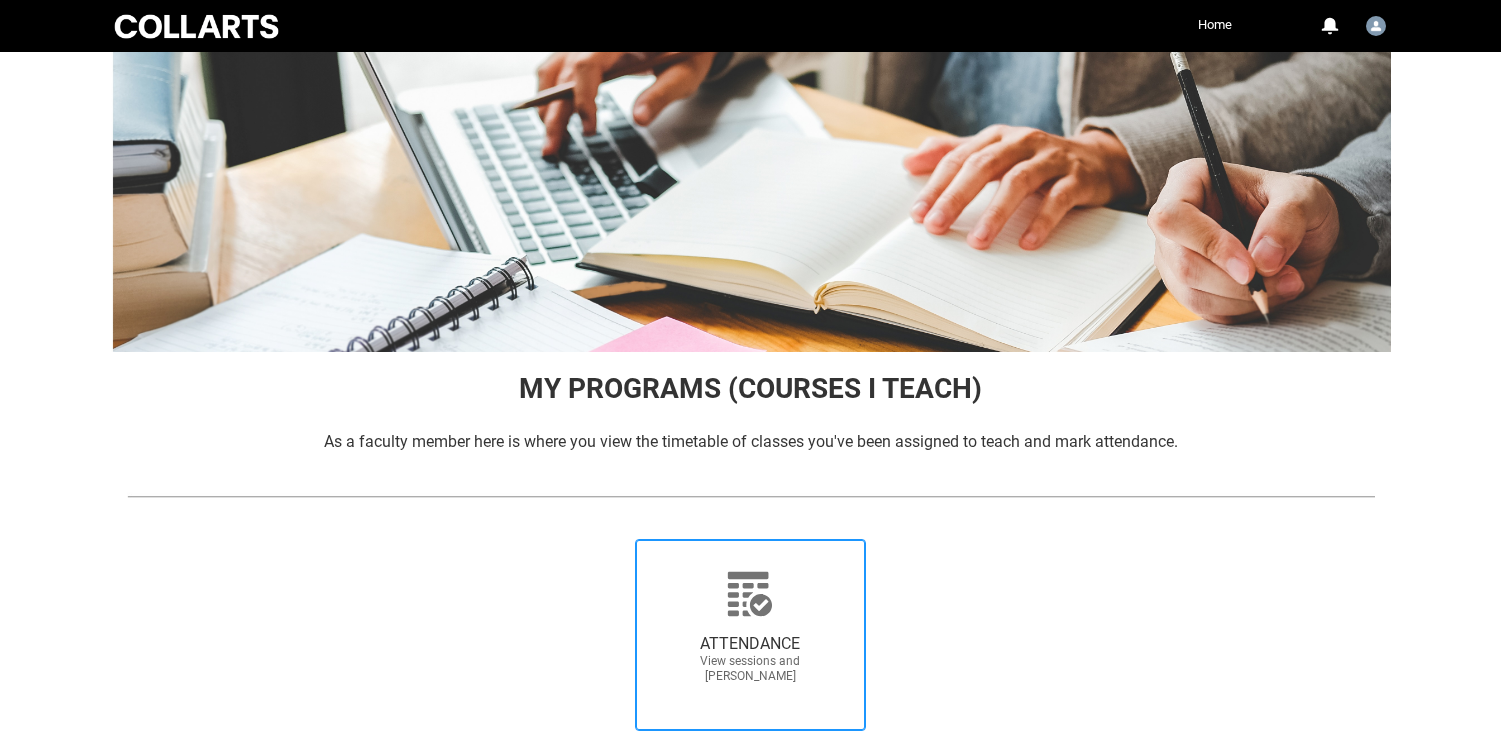 click at bounding box center [750, 594] 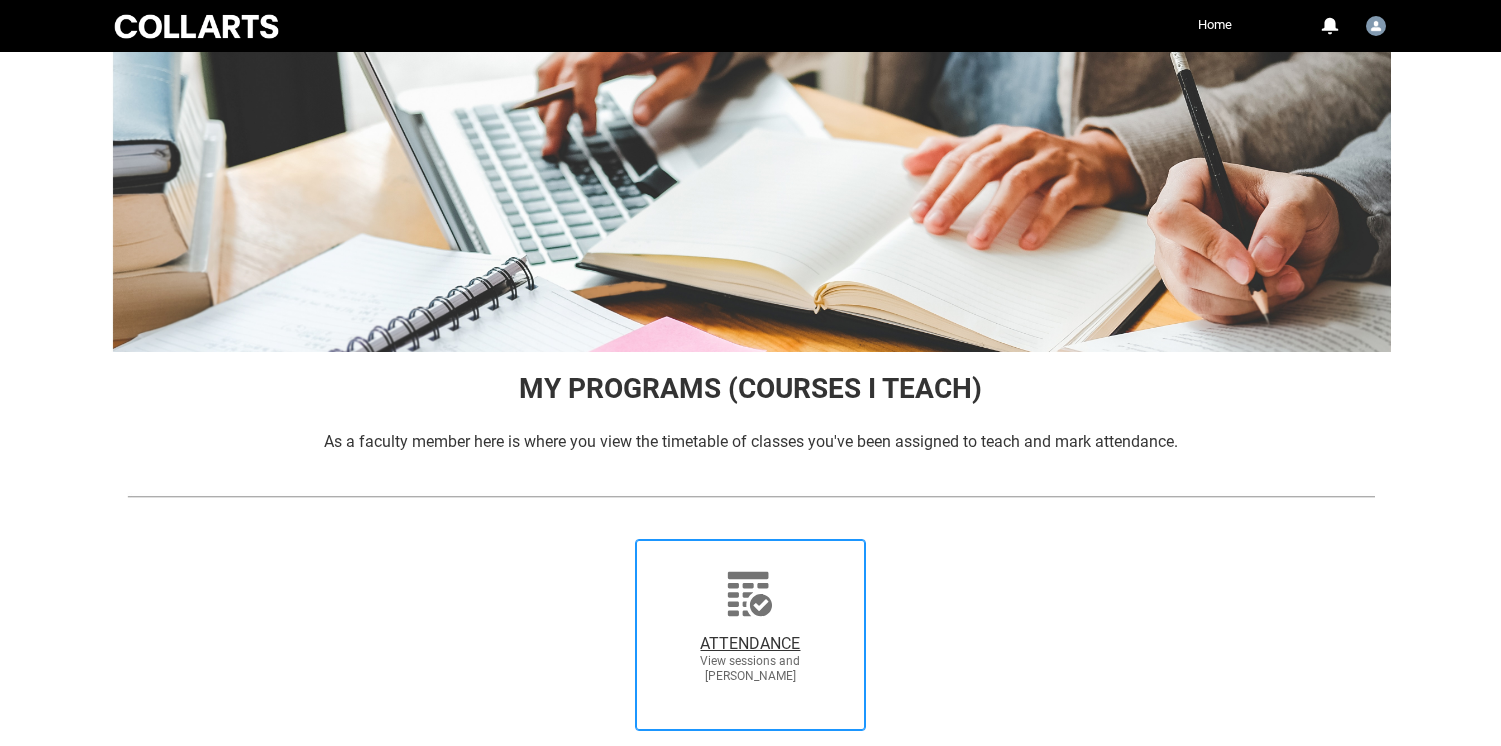 click on "ATTENDANCE View sessions and [PERSON_NAME]" at bounding box center [606, 538] 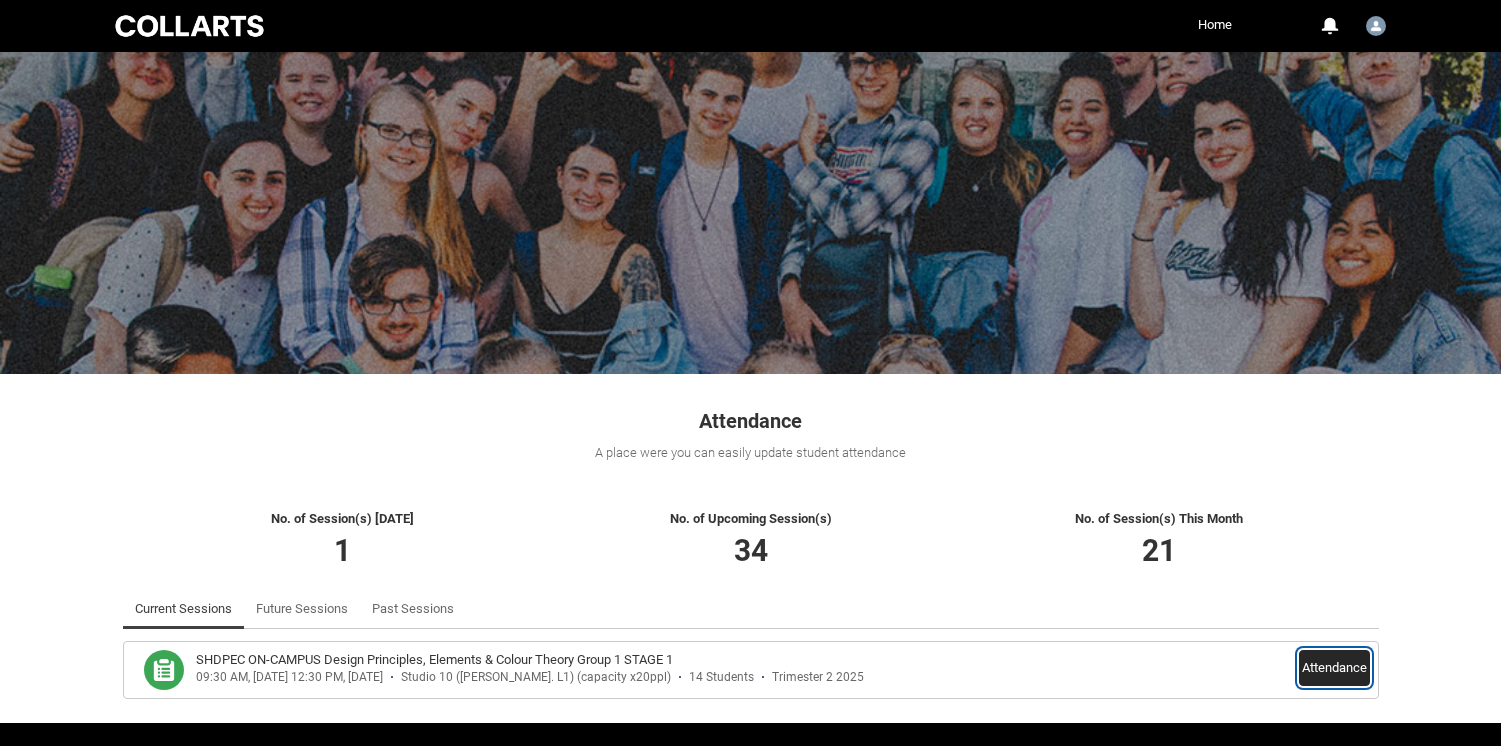 click on "Attendance" at bounding box center [1334, 668] 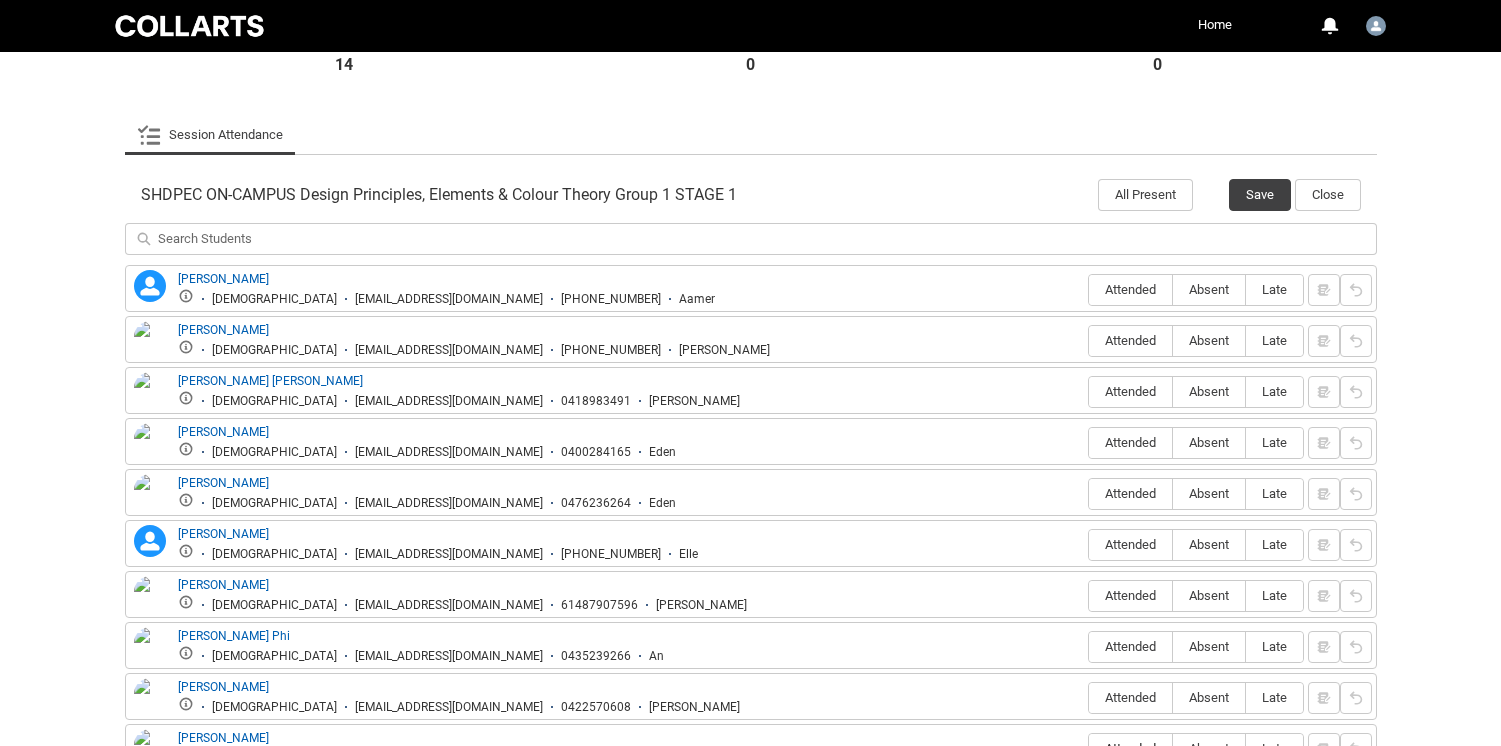 scroll, scrollTop: 539, scrollLeft: 0, axis: vertical 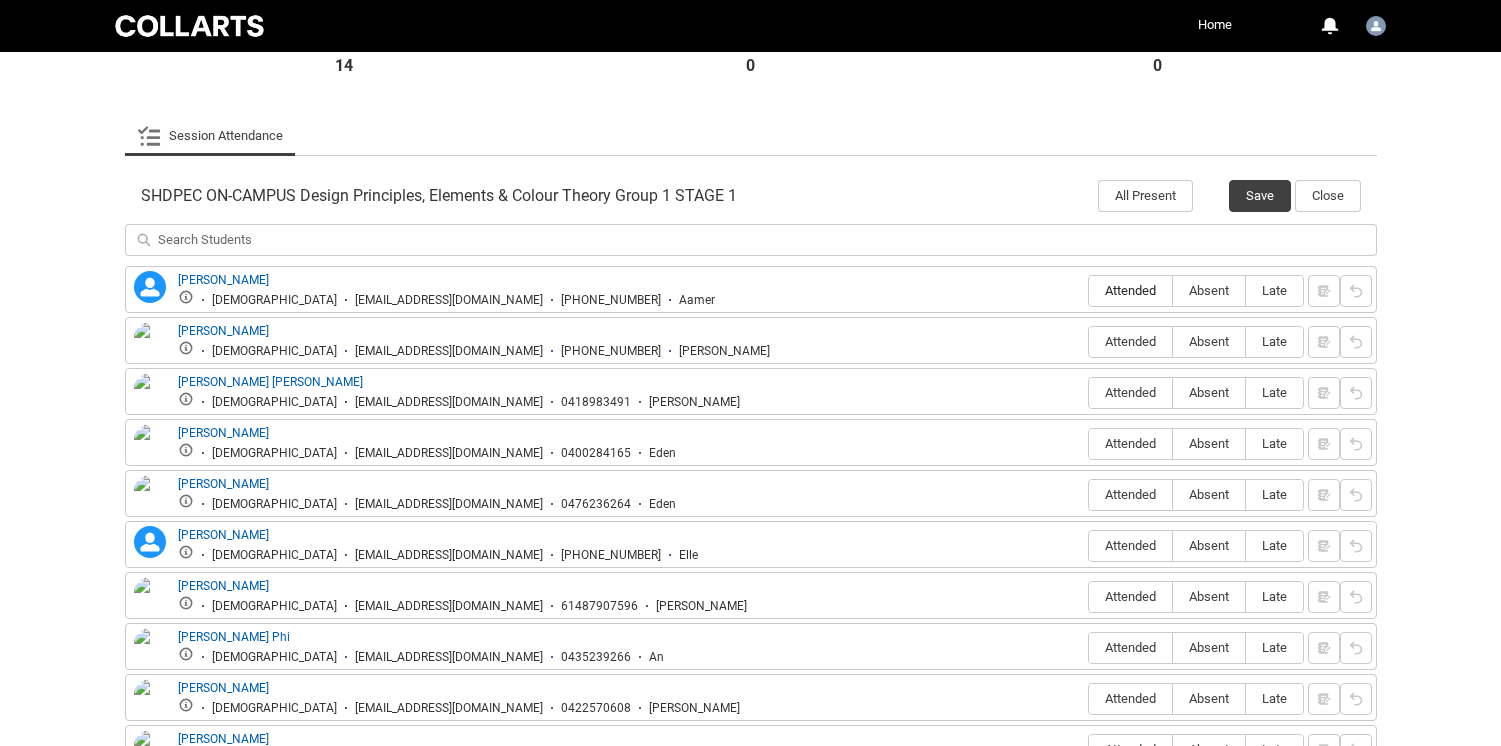 click on "Attended" at bounding box center (1130, 290) 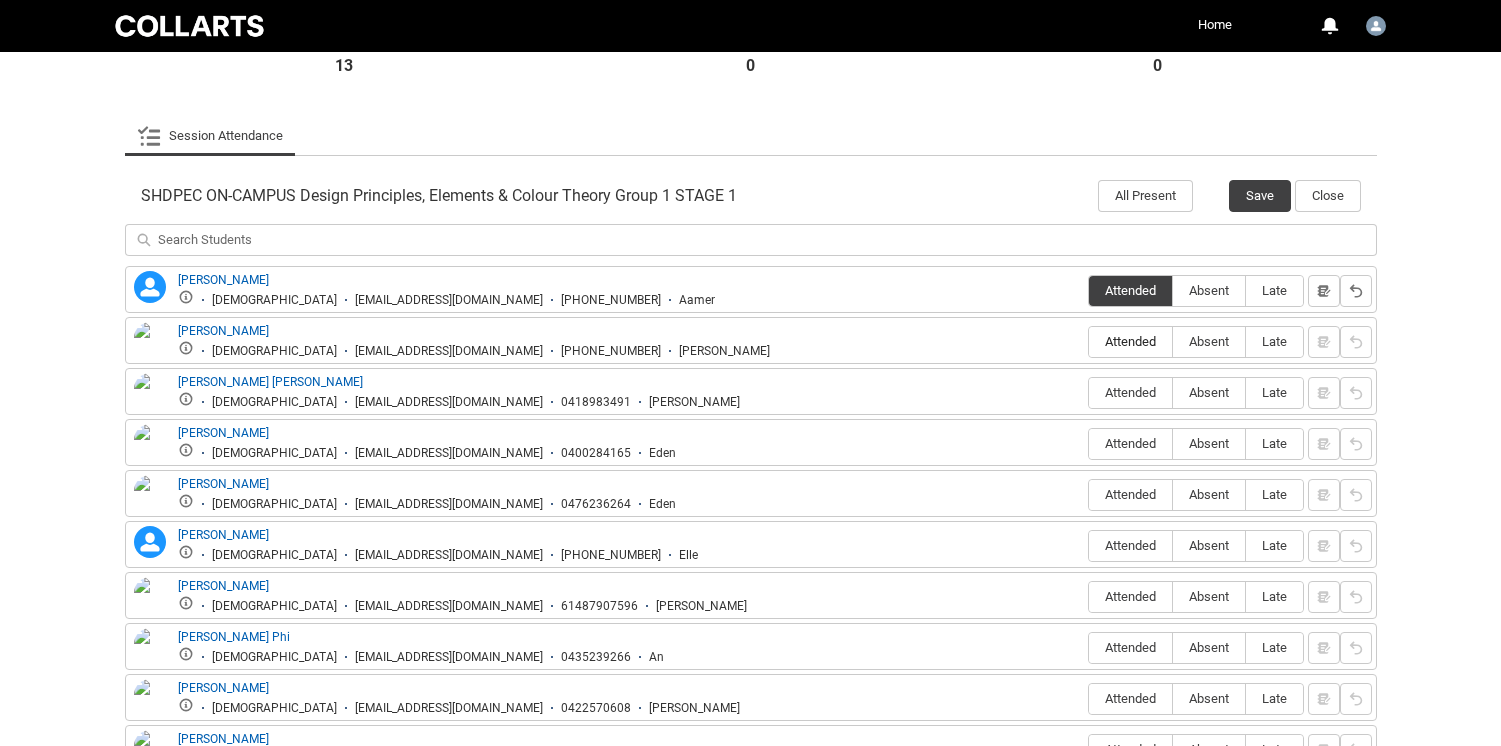 click on "Attended" at bounding box center (1130, 341) 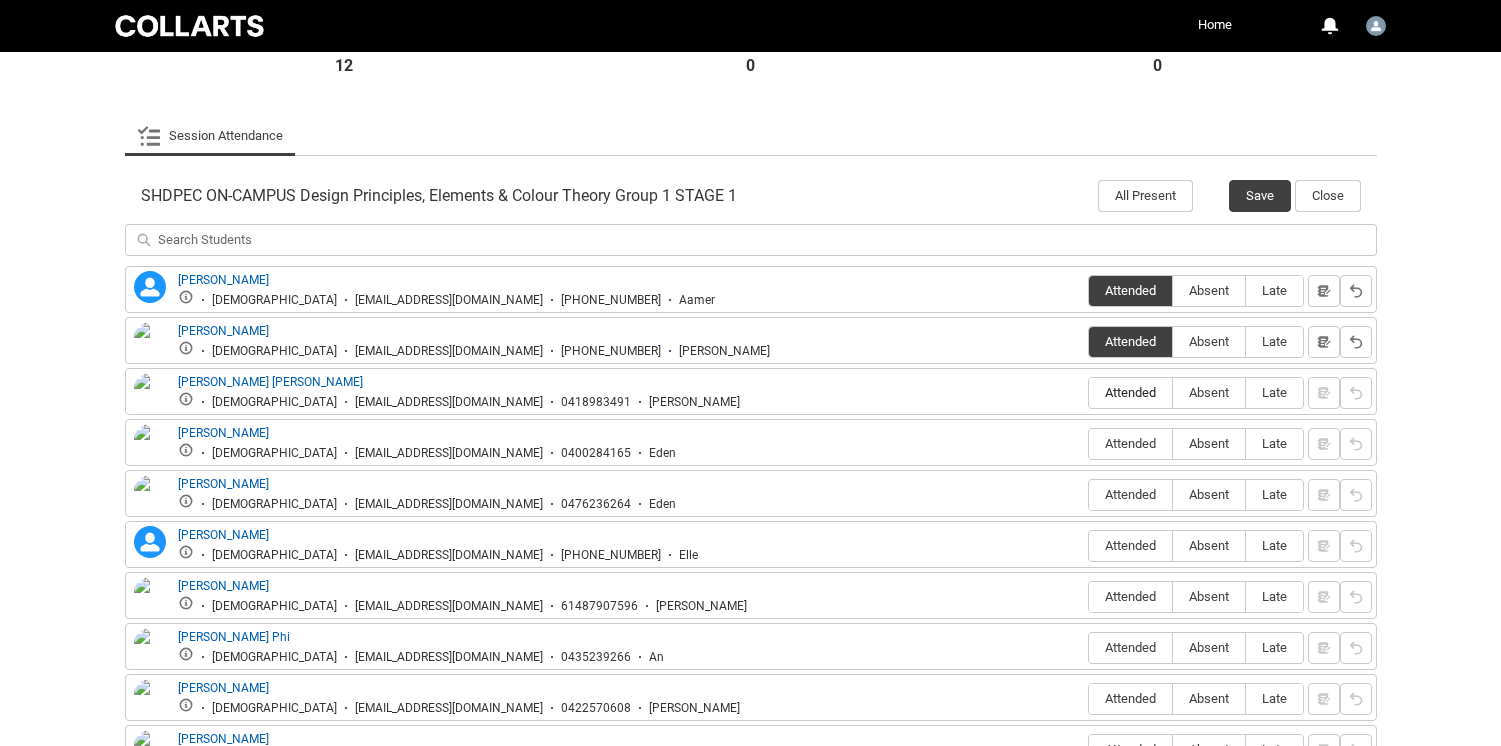 click on "Attended" at bounding box center [1130, 392] 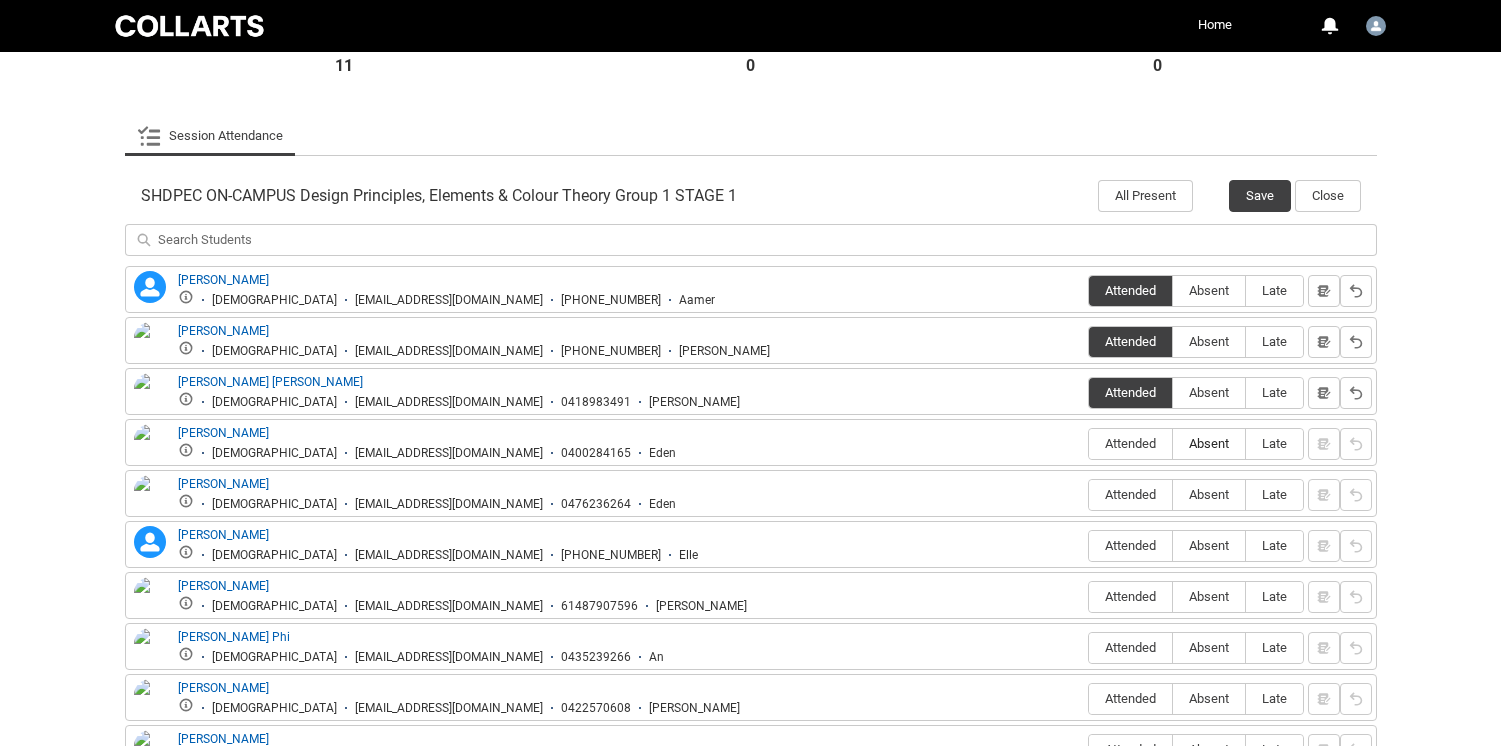 click on "Absent" at bounding box center [1209, 443] 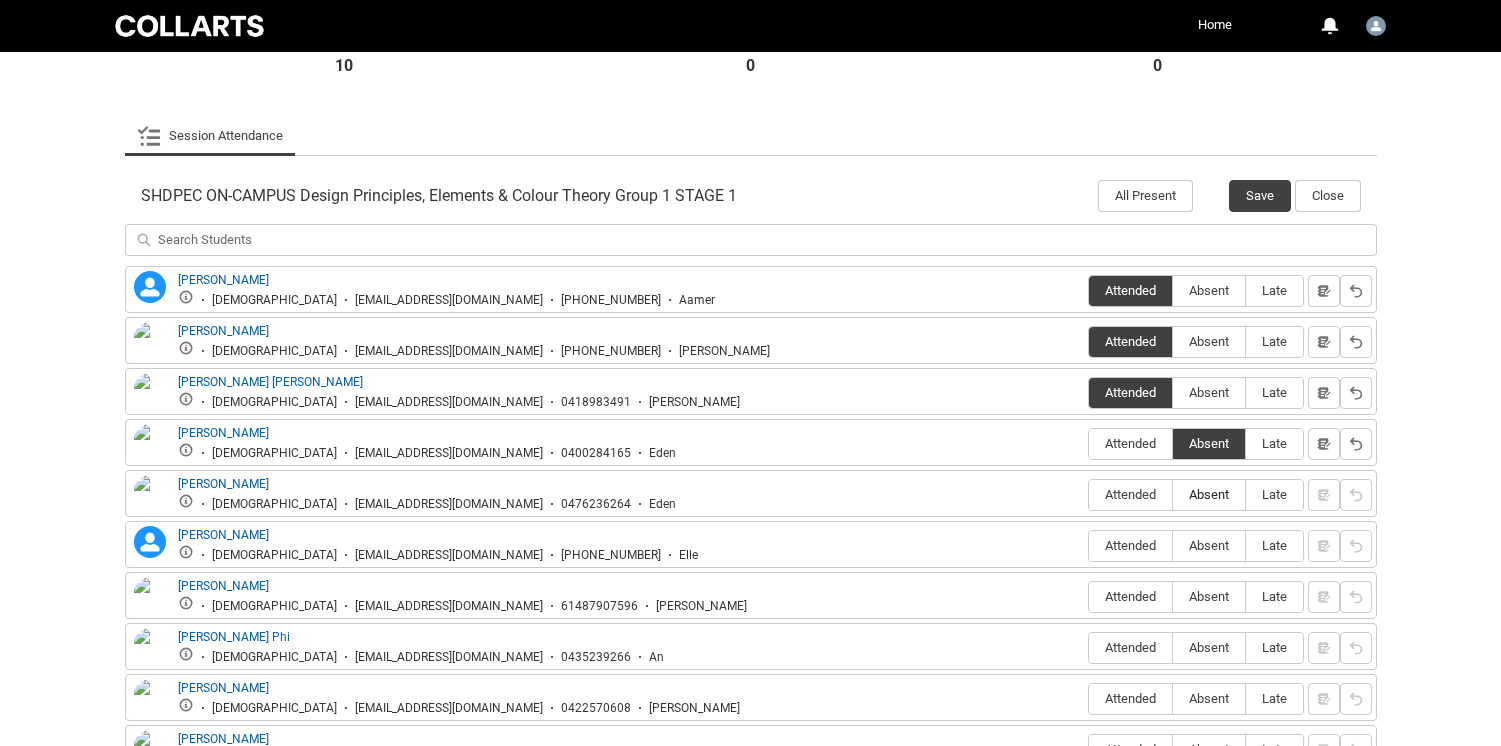 click on "Absent" at bounding box center [1209, 495] 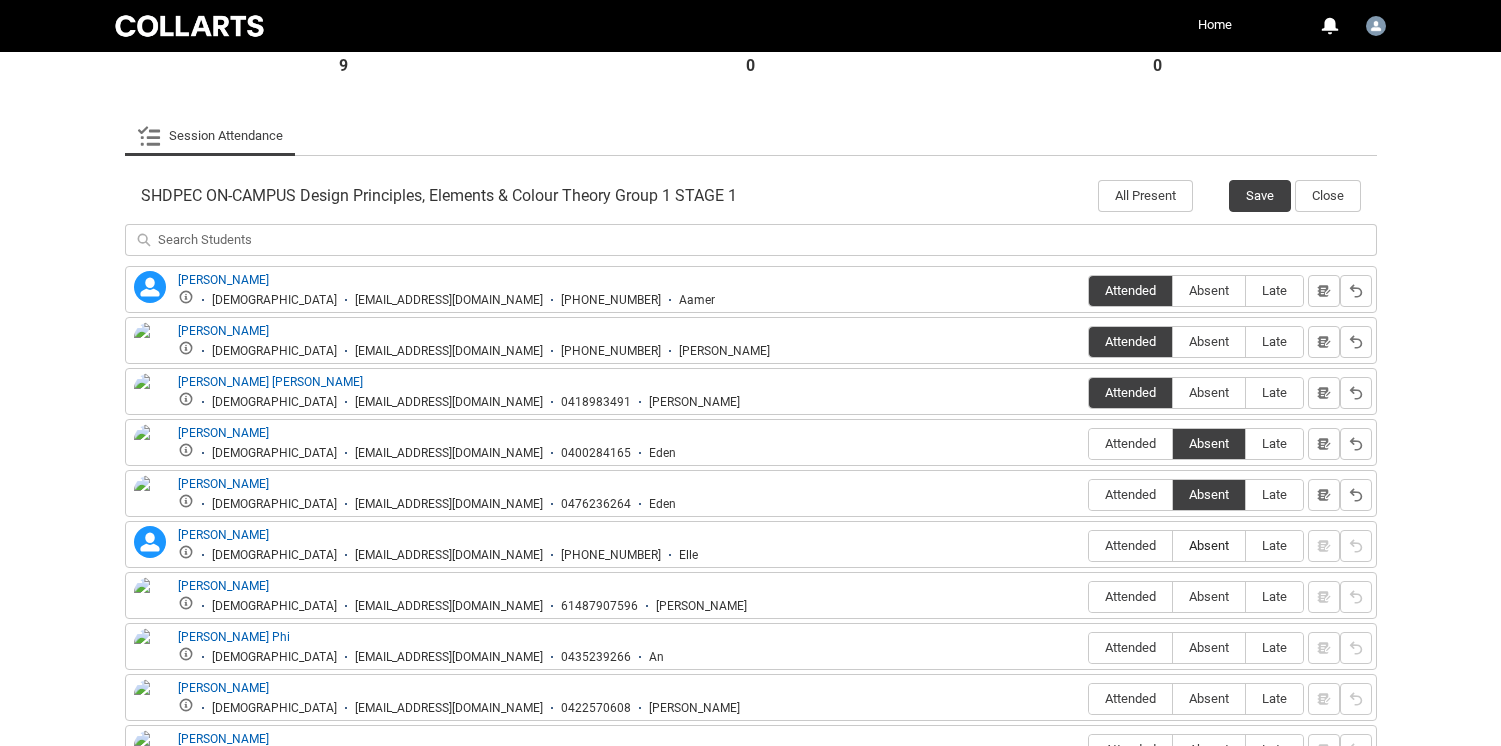 click on "Absent" at bounding box center (1209, 545) 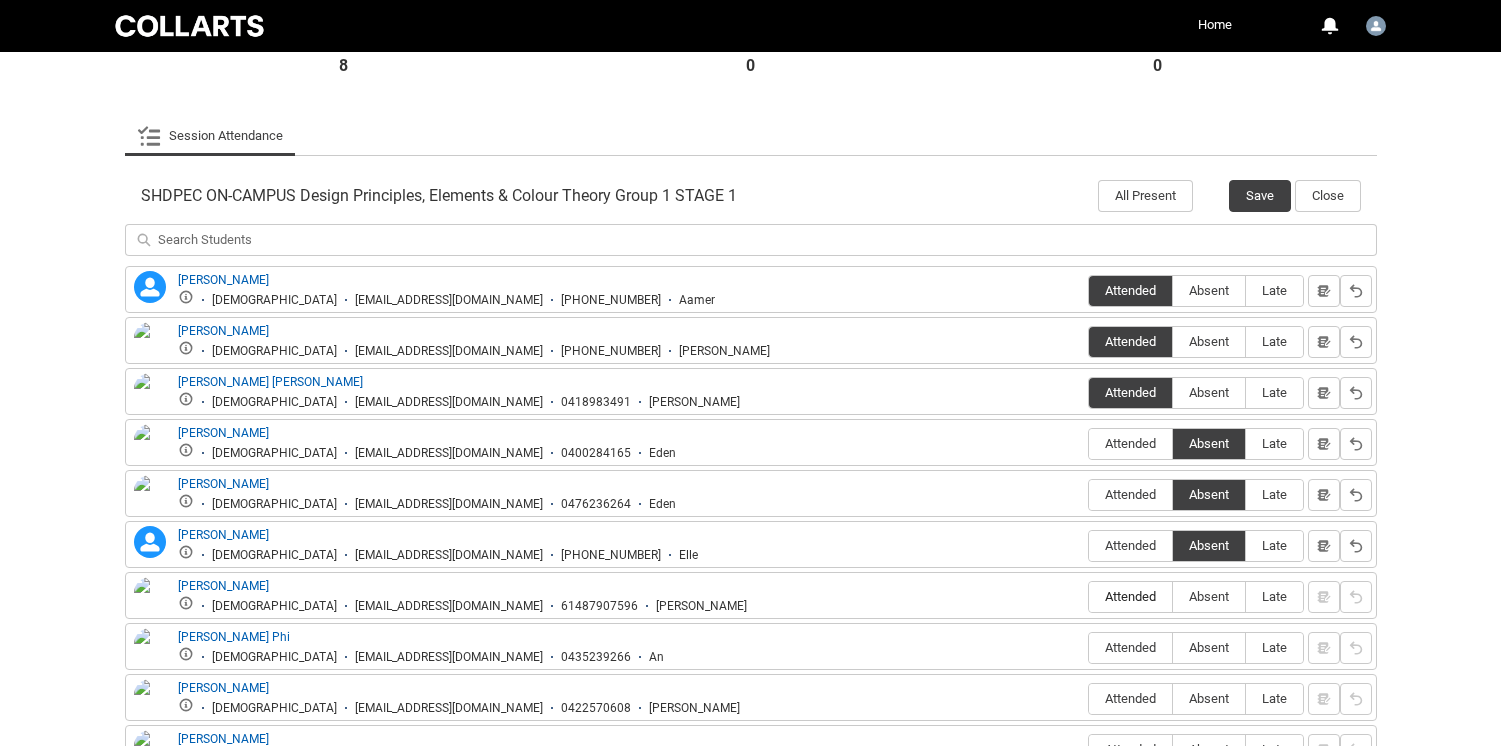 click on "Attended" at bounding box center (1130, 596) 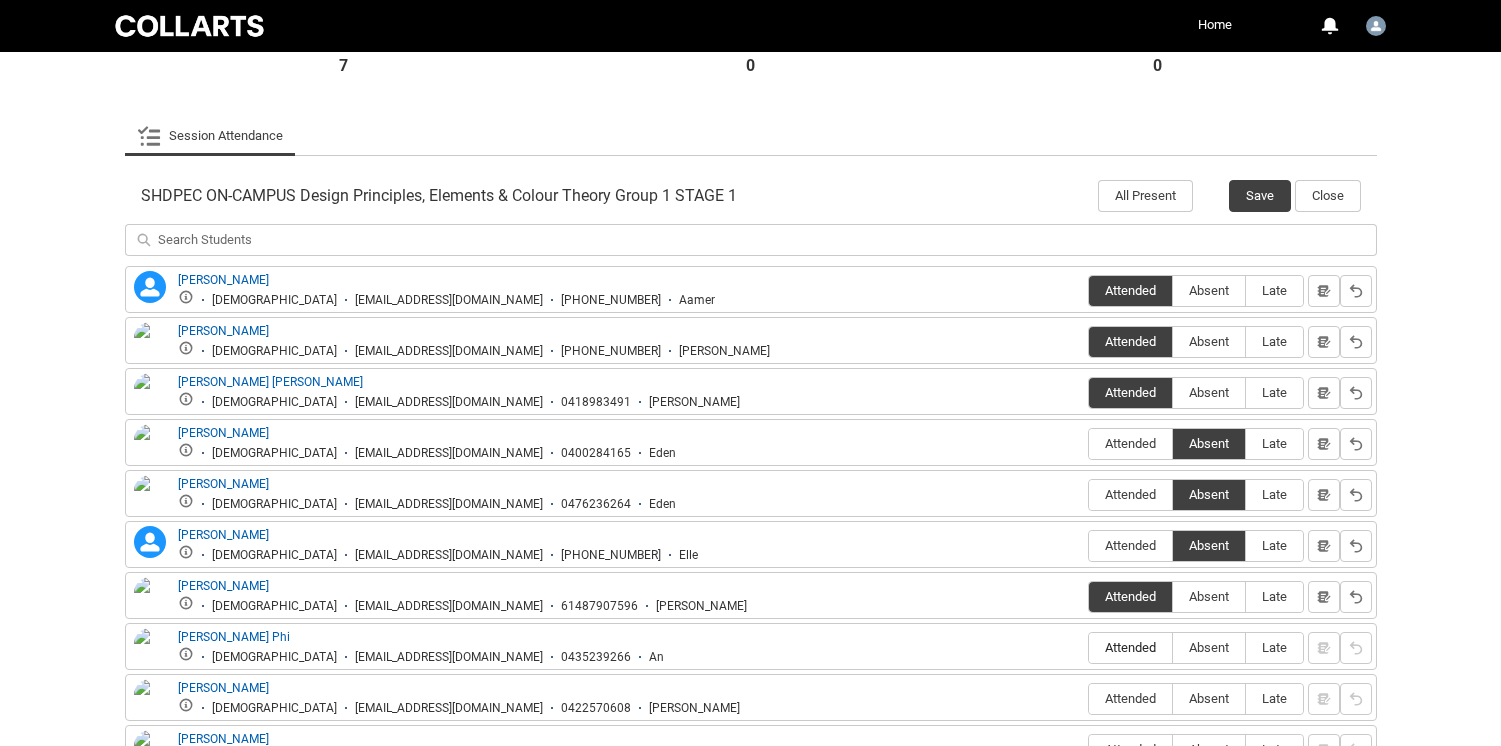 click on "Attended" at bounding box center [1130, 648] 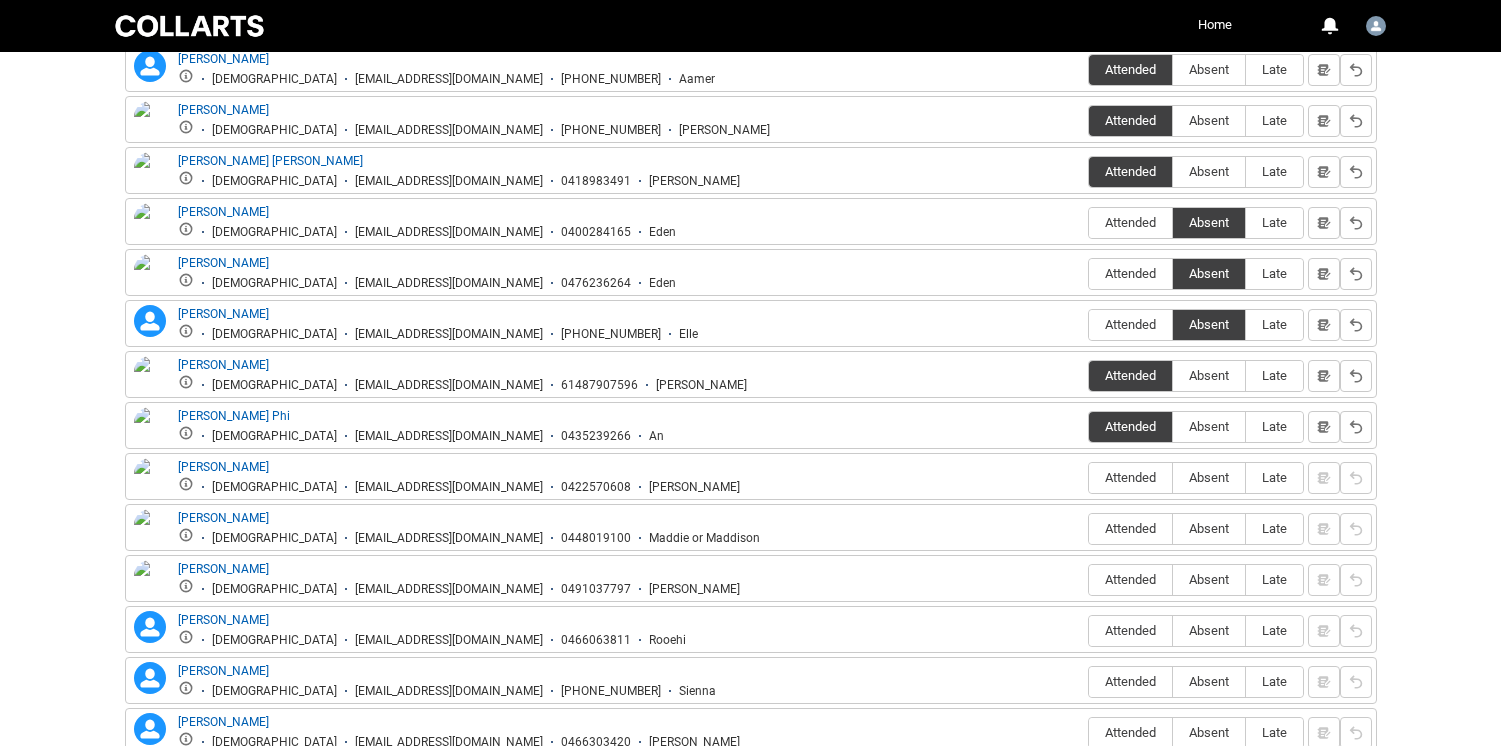 scroll, scrollTop: 764, scrollLeft: 0, axis: vertical 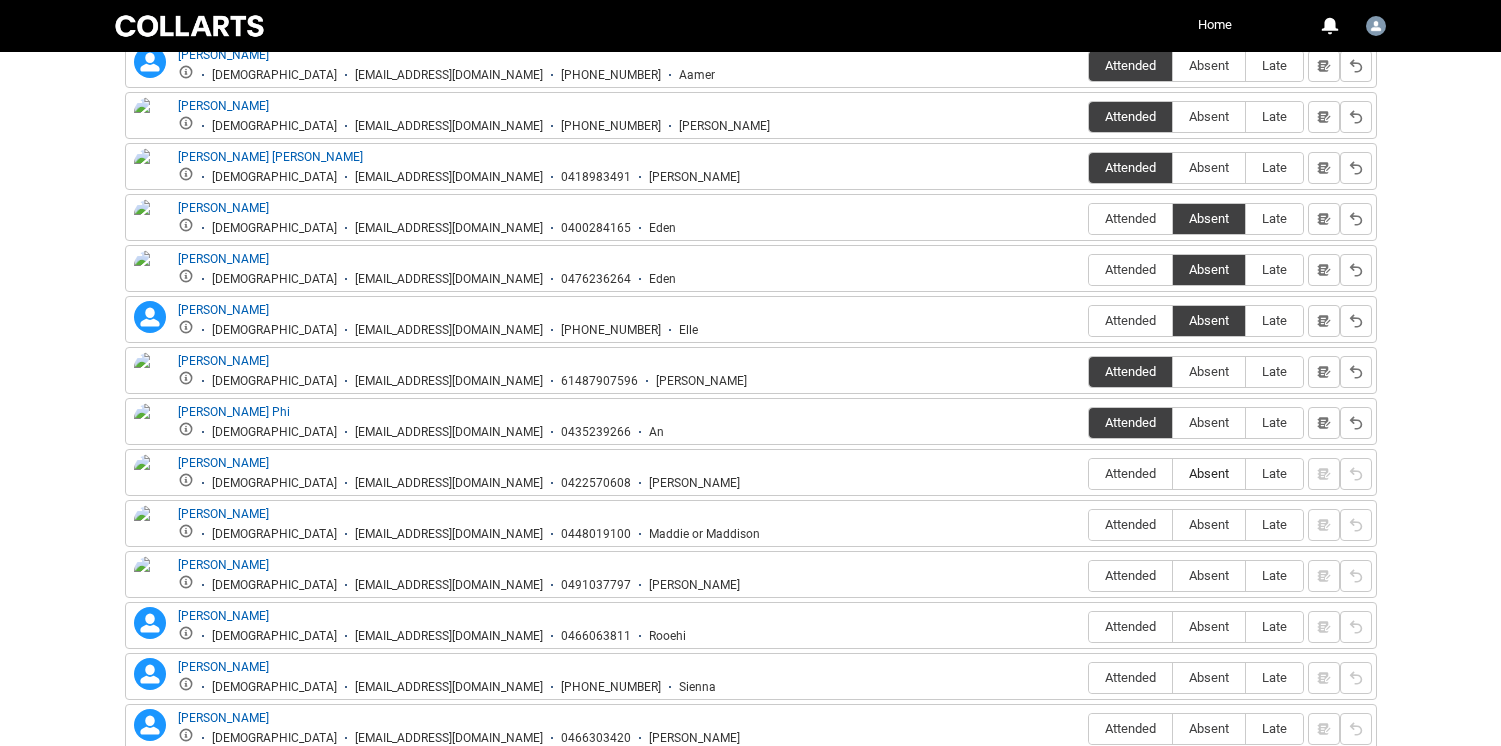click on "Absent" at bounding box center (1209, 473) 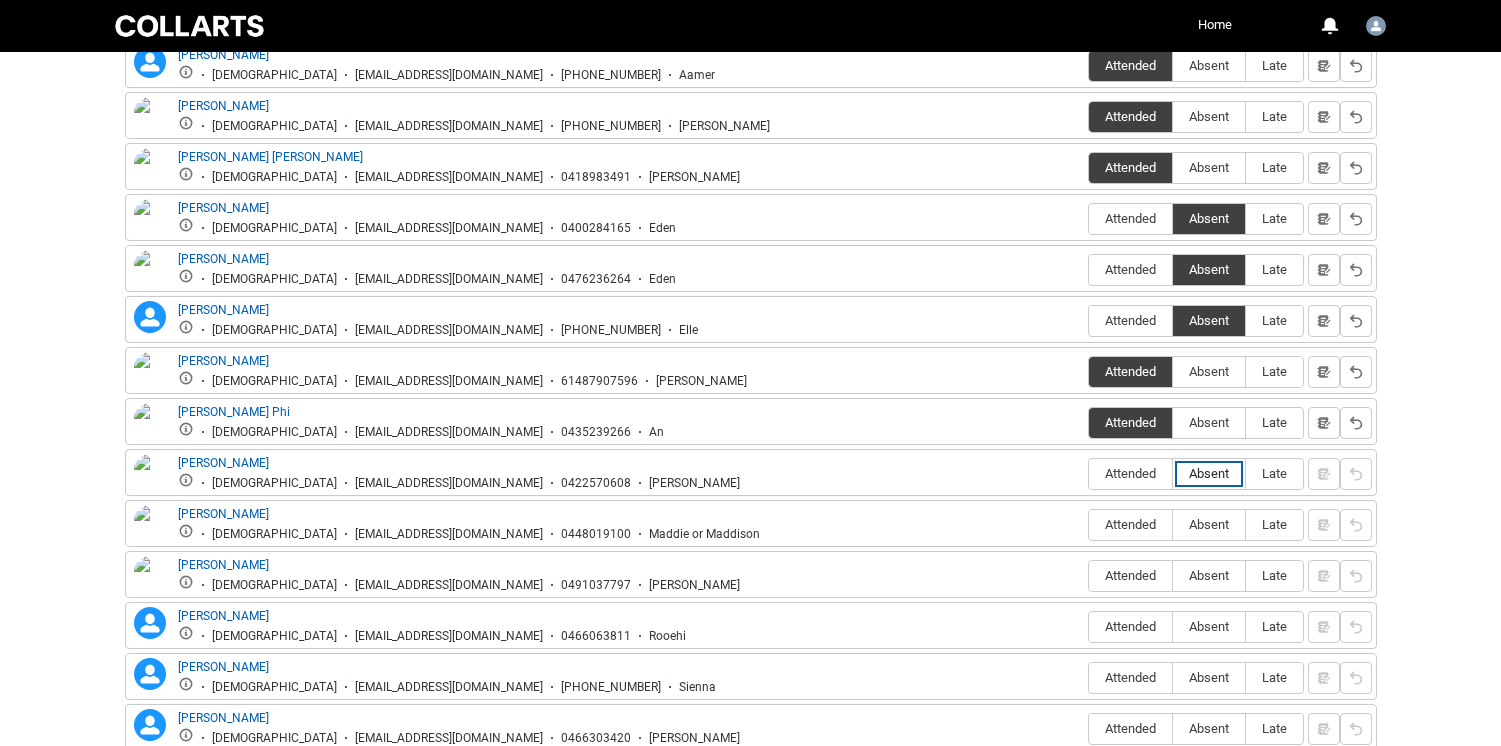 click on "Absent" at bounding box center (1172, 473) 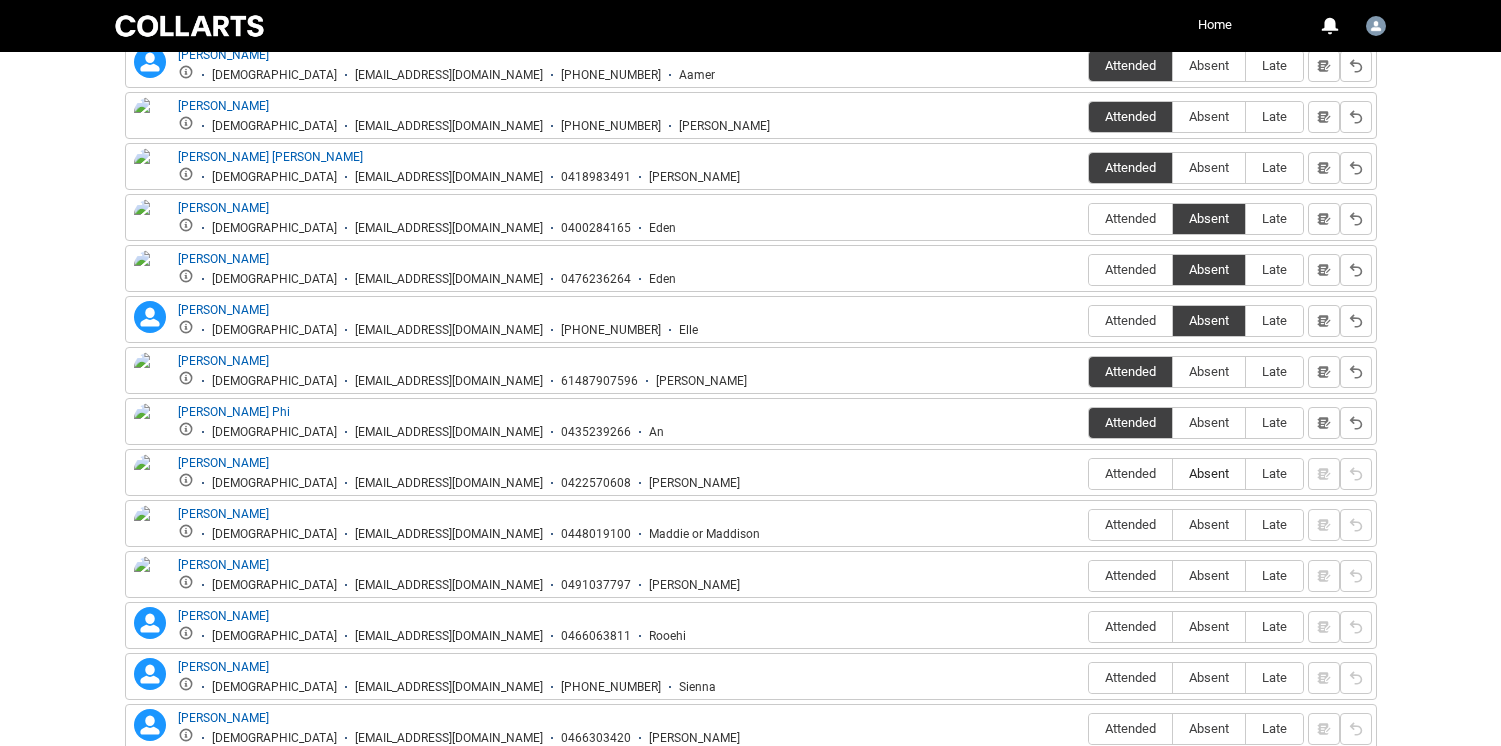 type on "Absent" 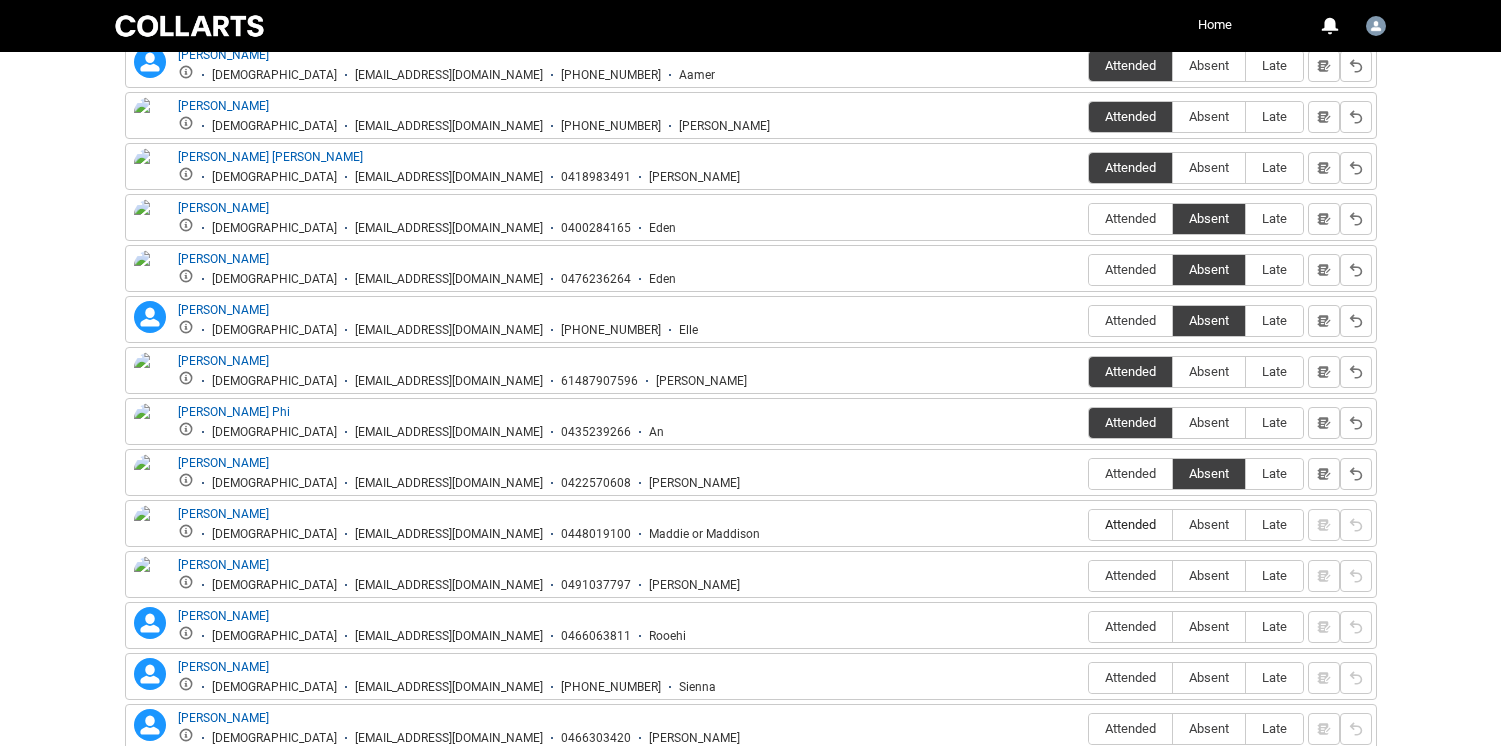 click on "Attended" at bounding box center [1130, 525] 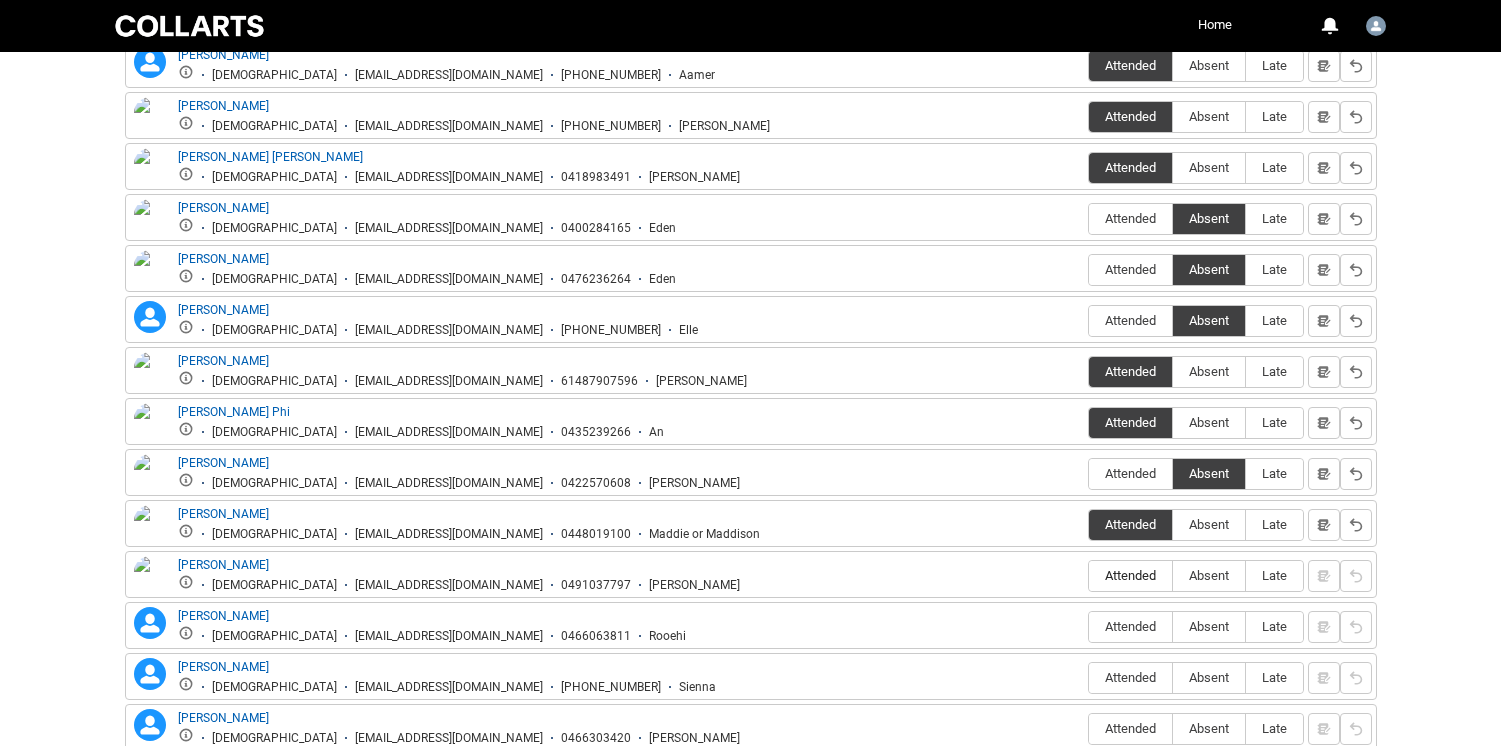 click on "Attended" at bounding box center (1130, 576) 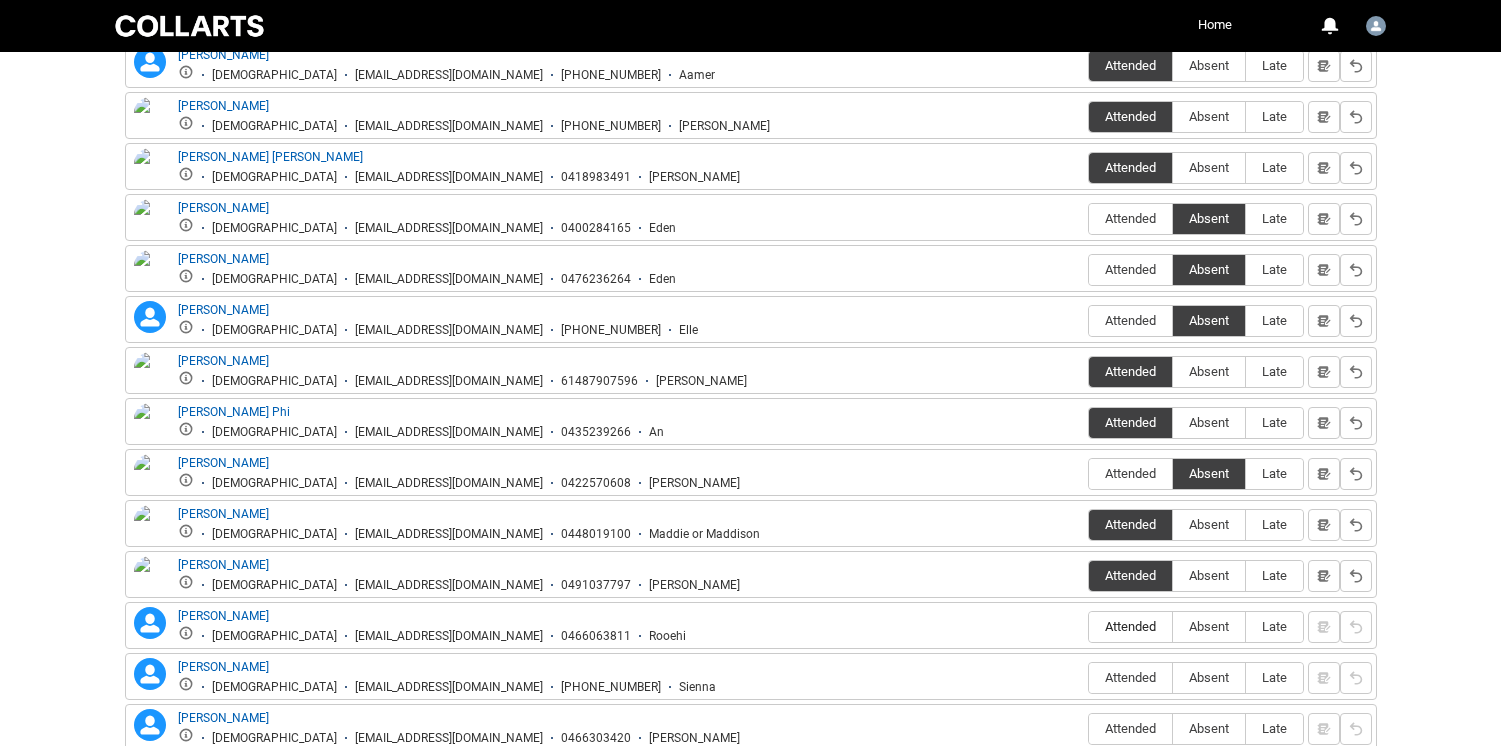 click on "Attended" at bounding box center [1130, 627] 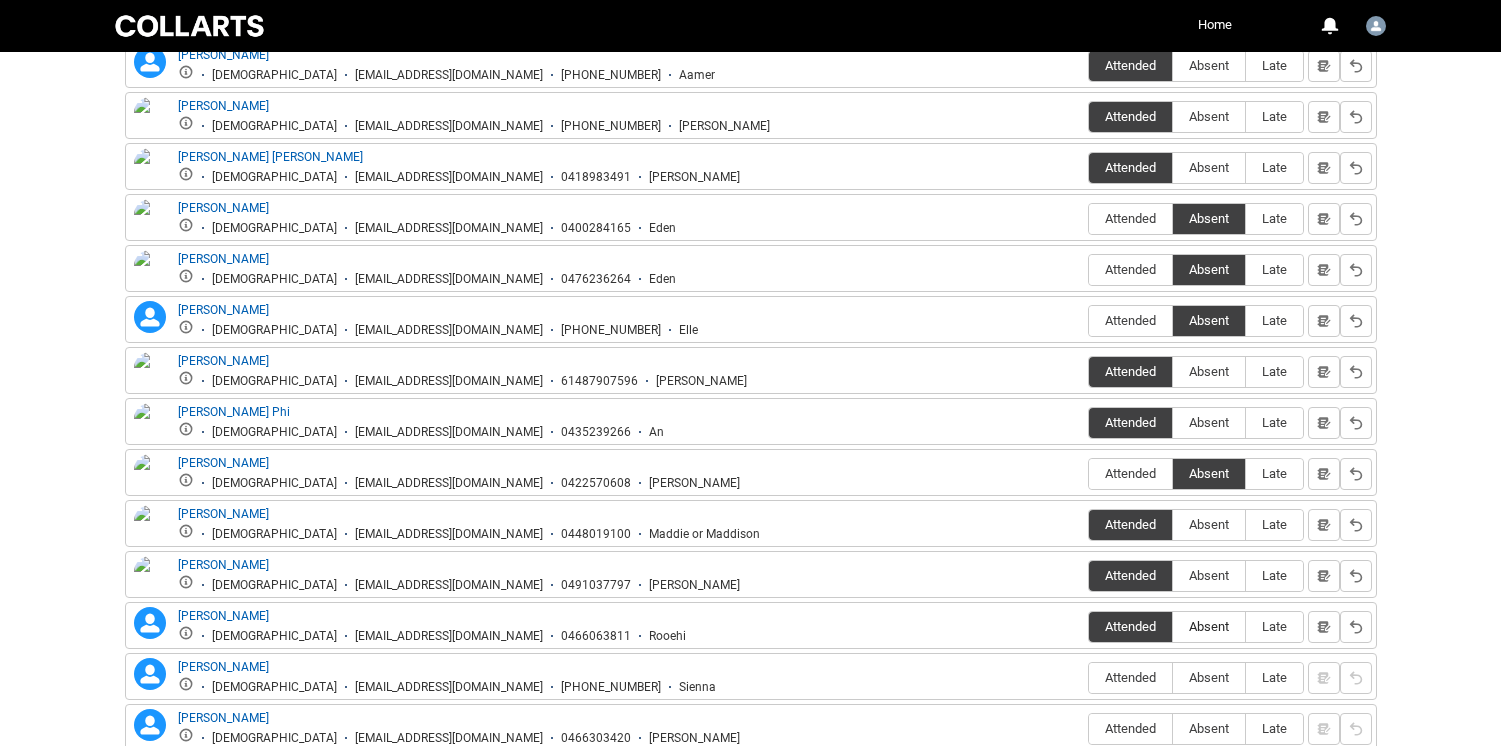 drag, startPoint x: 1206, startPoint y: 624, endPoint x: 1193, endPoint y: 638, distance: 19.104973 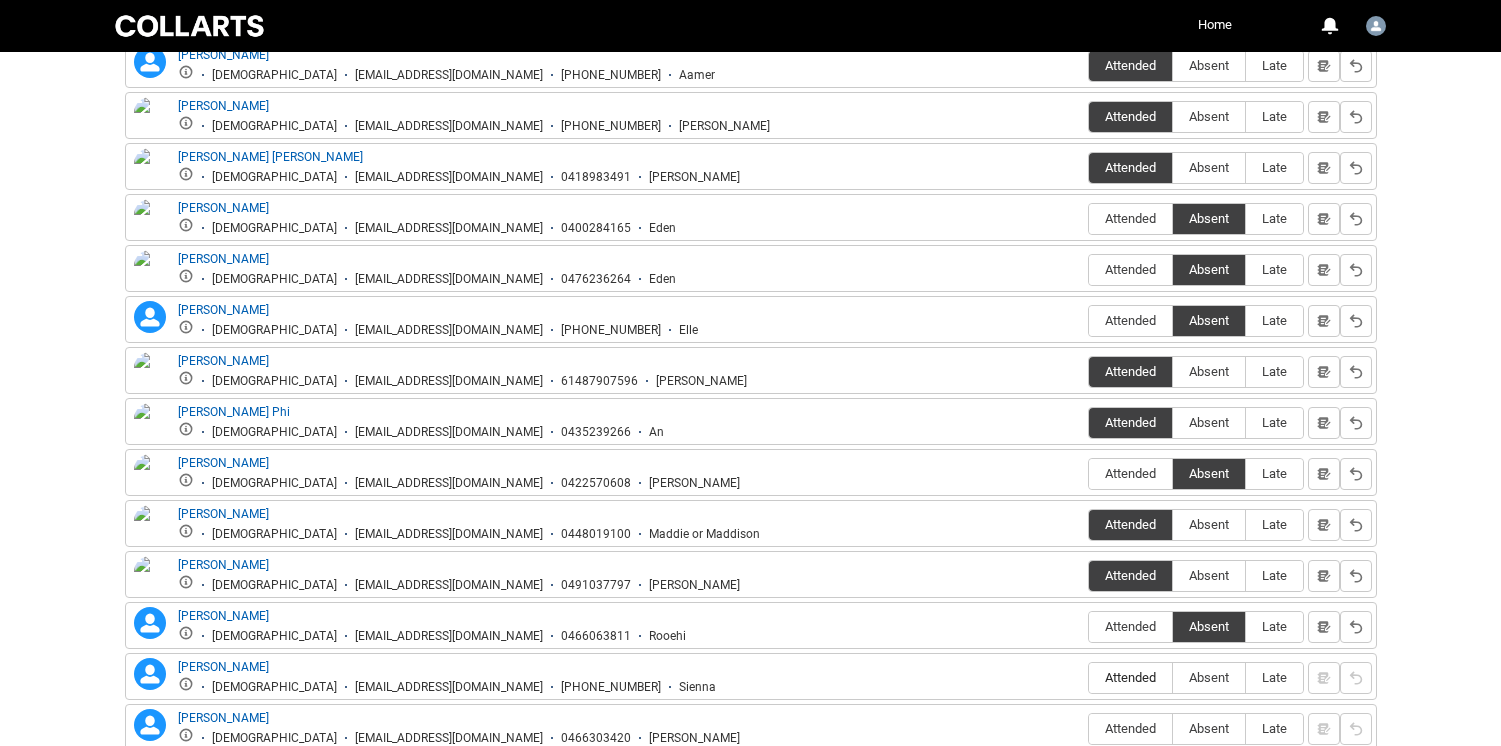 click on "Attended" at bounding box center [1130, 677] 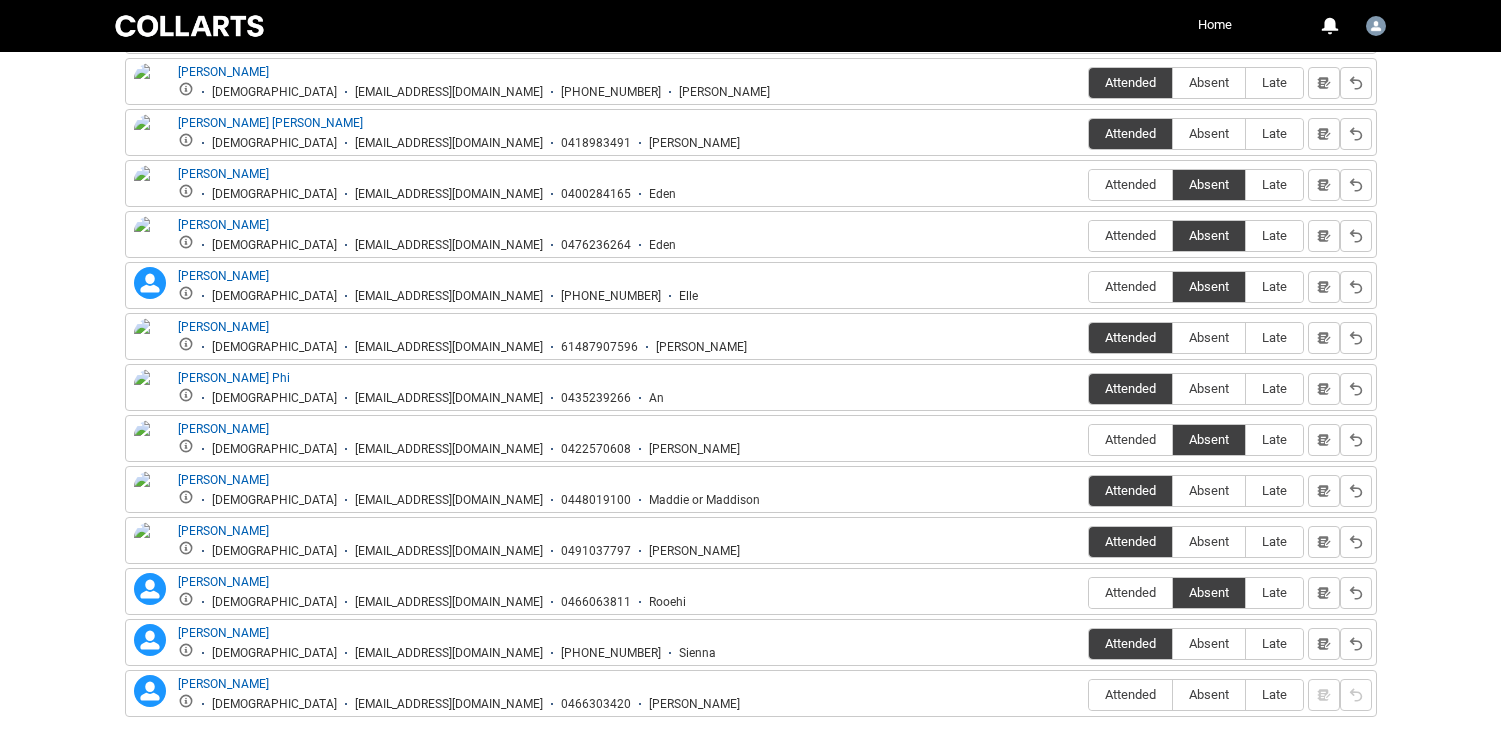 scroll, scrollTop: 888, scrollLeft: 0, axis: vertical 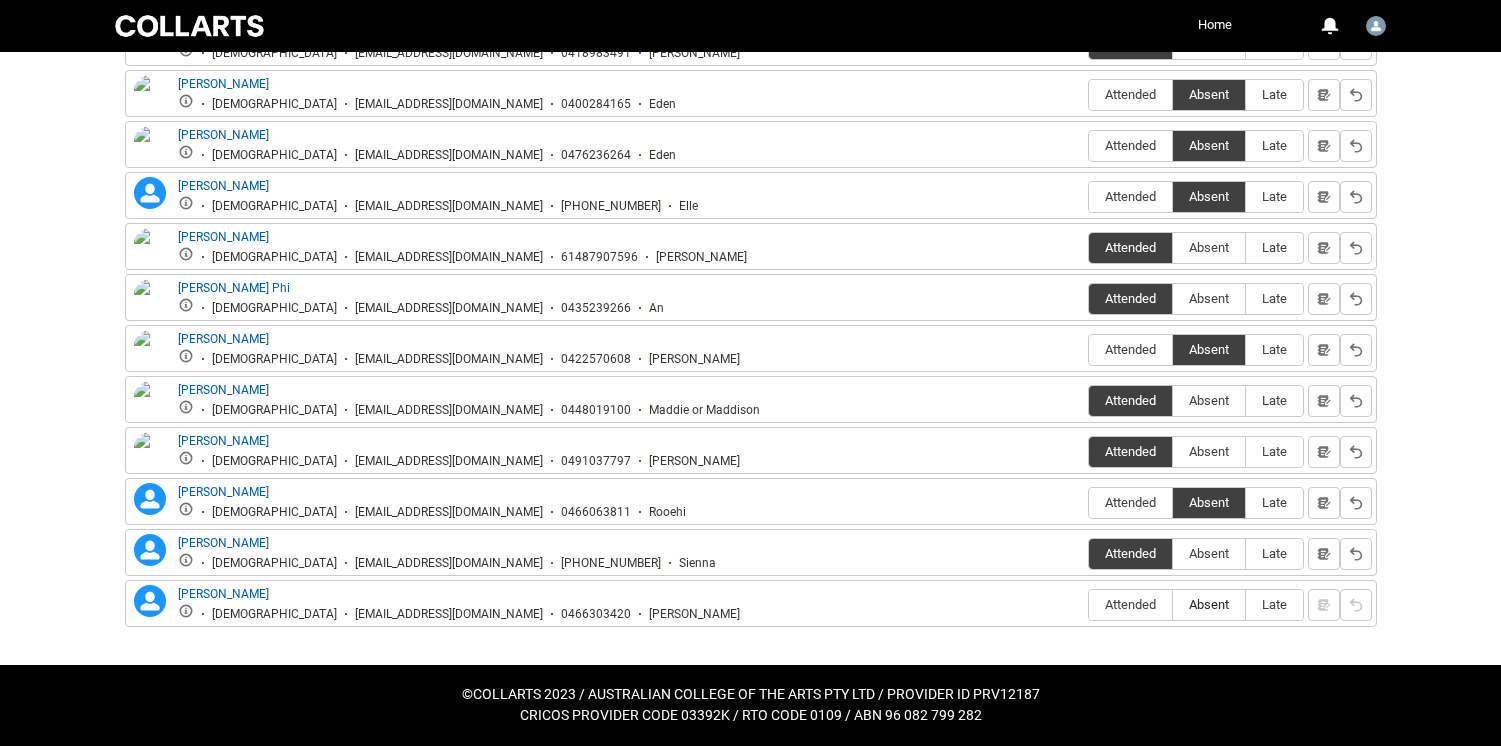 click on "Absent" at bounding box center (1209, 604) 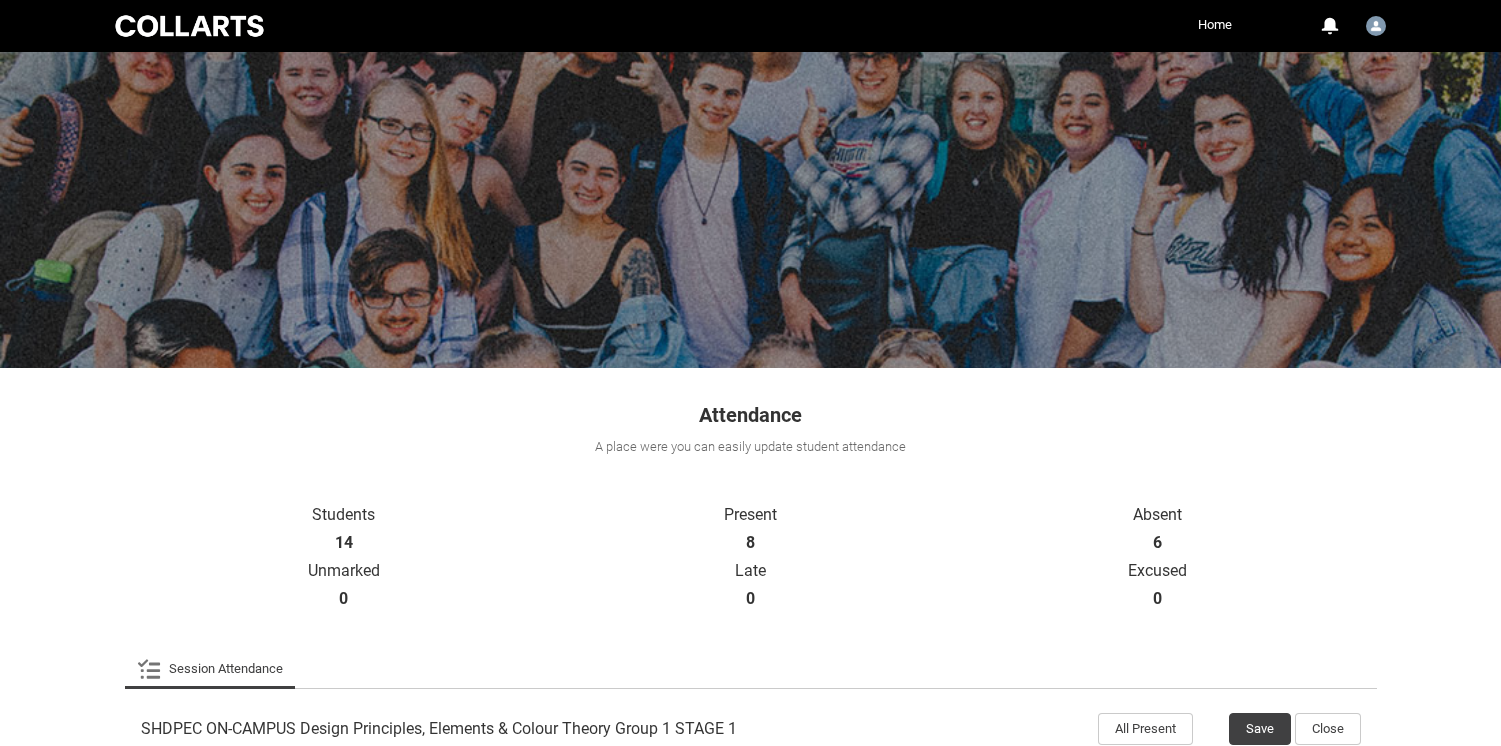 scroll, scrollTop: 0, scrollLeft: 0, axis: both 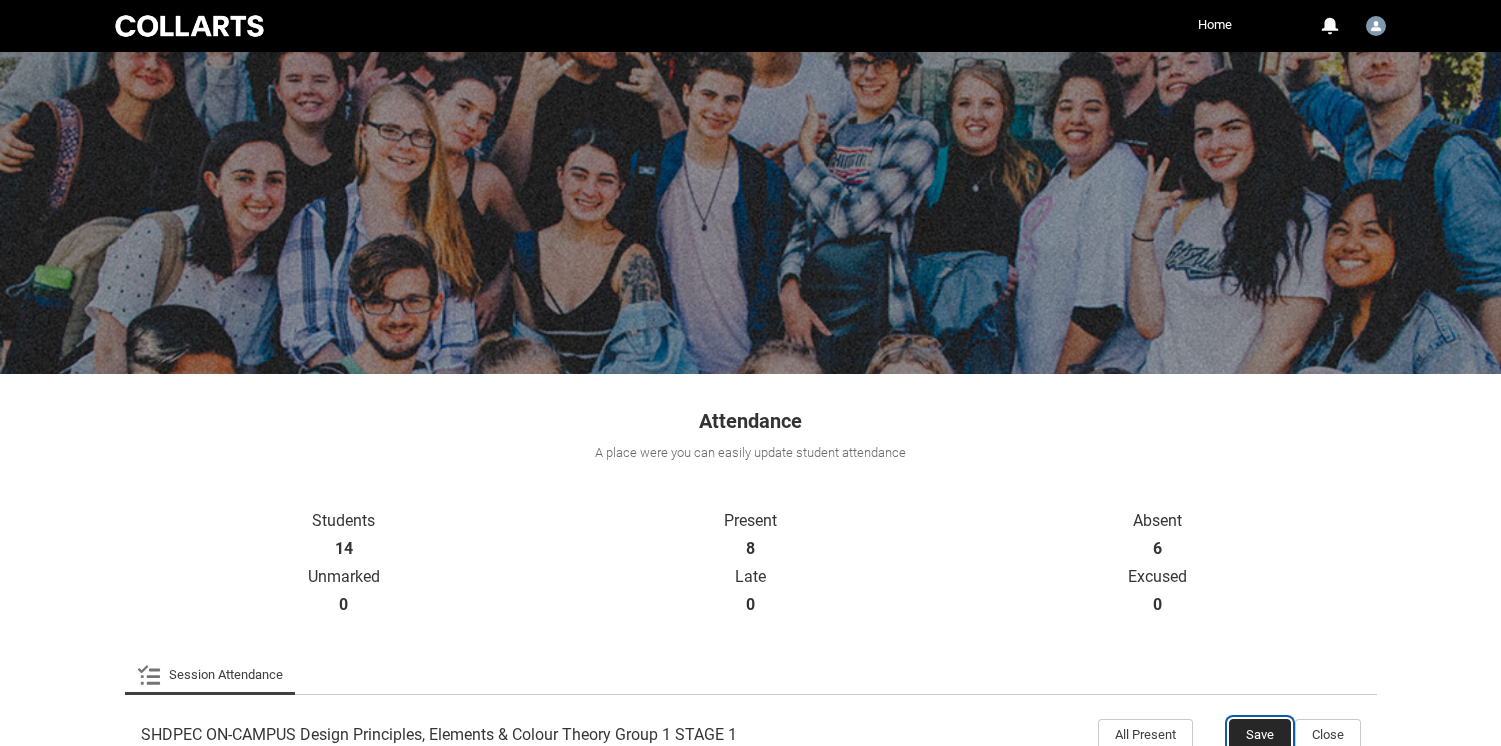 click on "Save" at bounding box center (1260, 735) 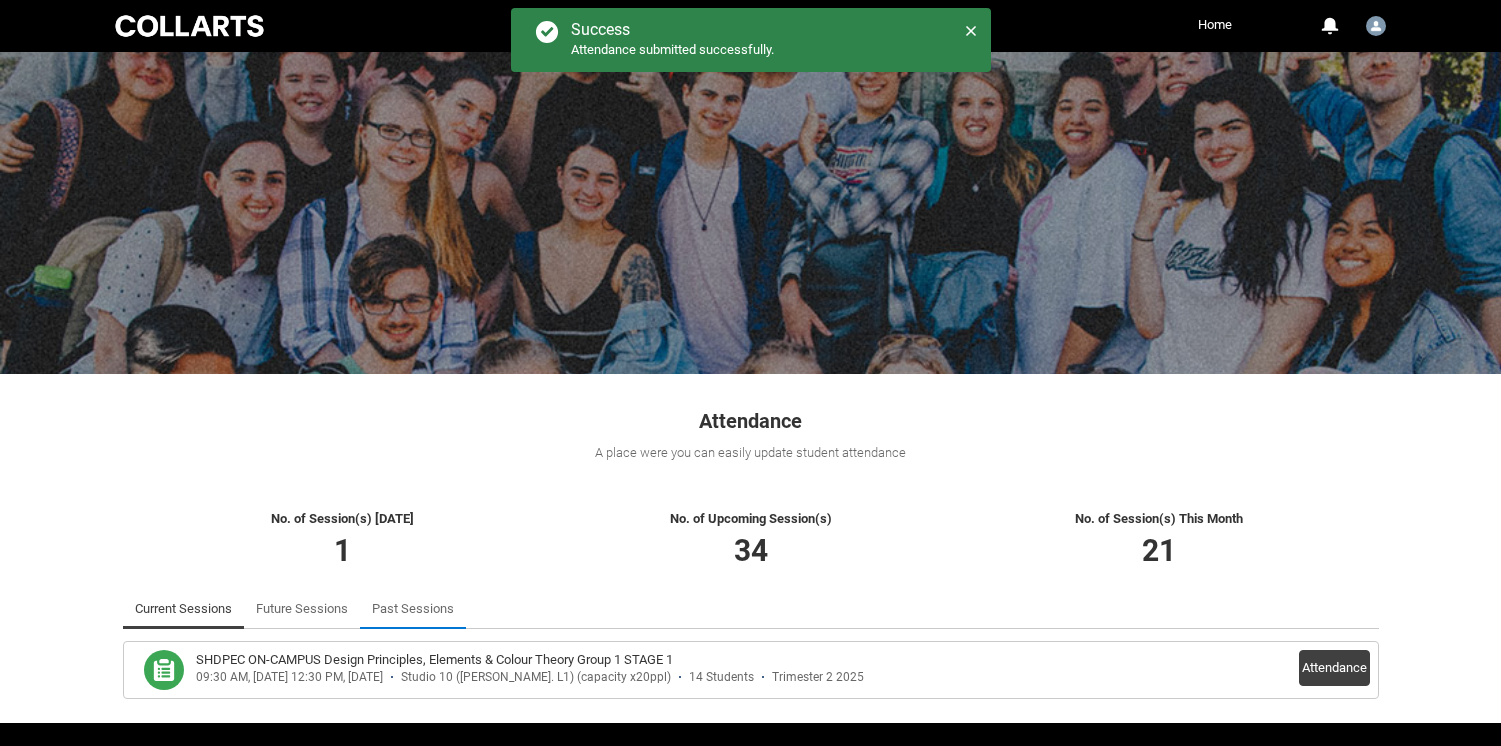click on "Past Sessions" at bounding box center (413, 609) 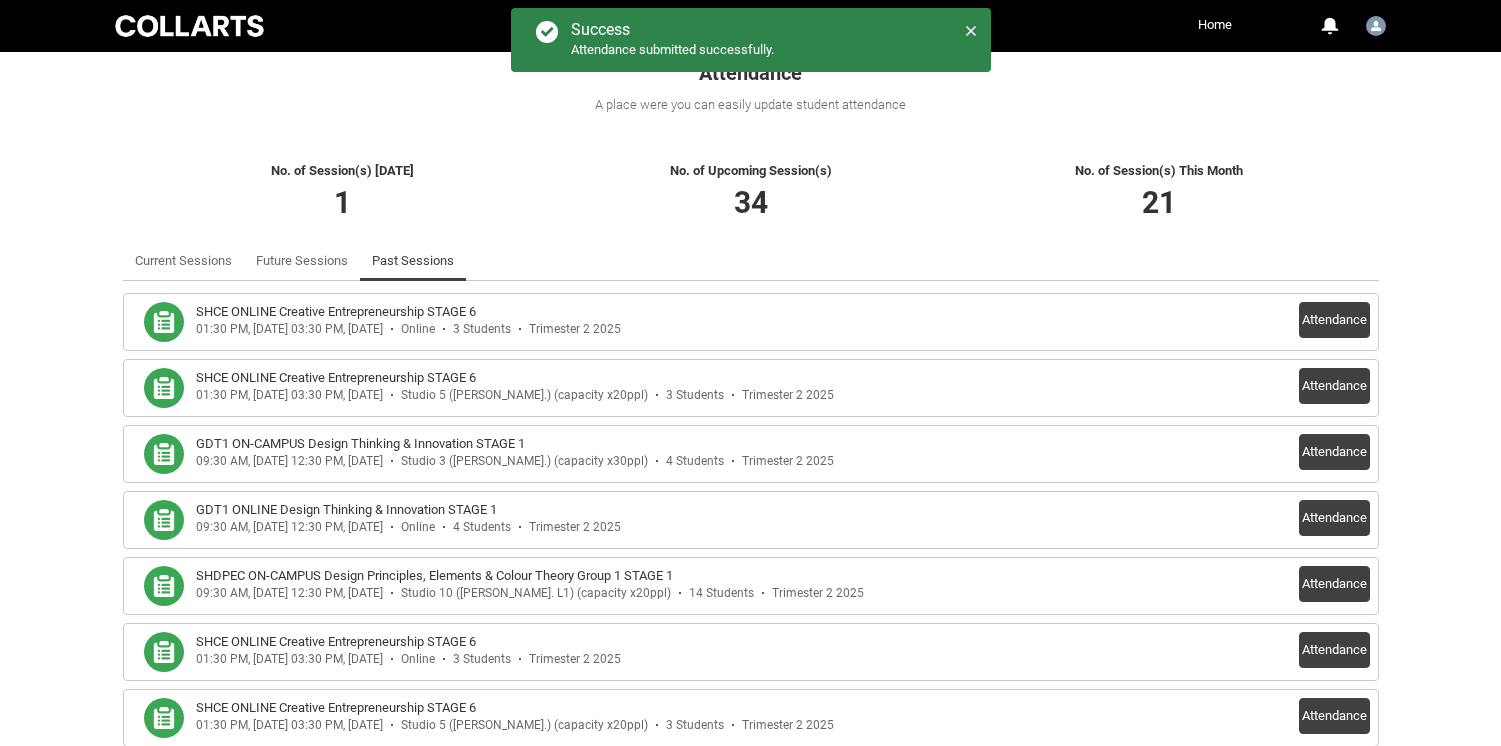 scroll, scrollTop: 380, scrollLeft: 0, axis: vertical 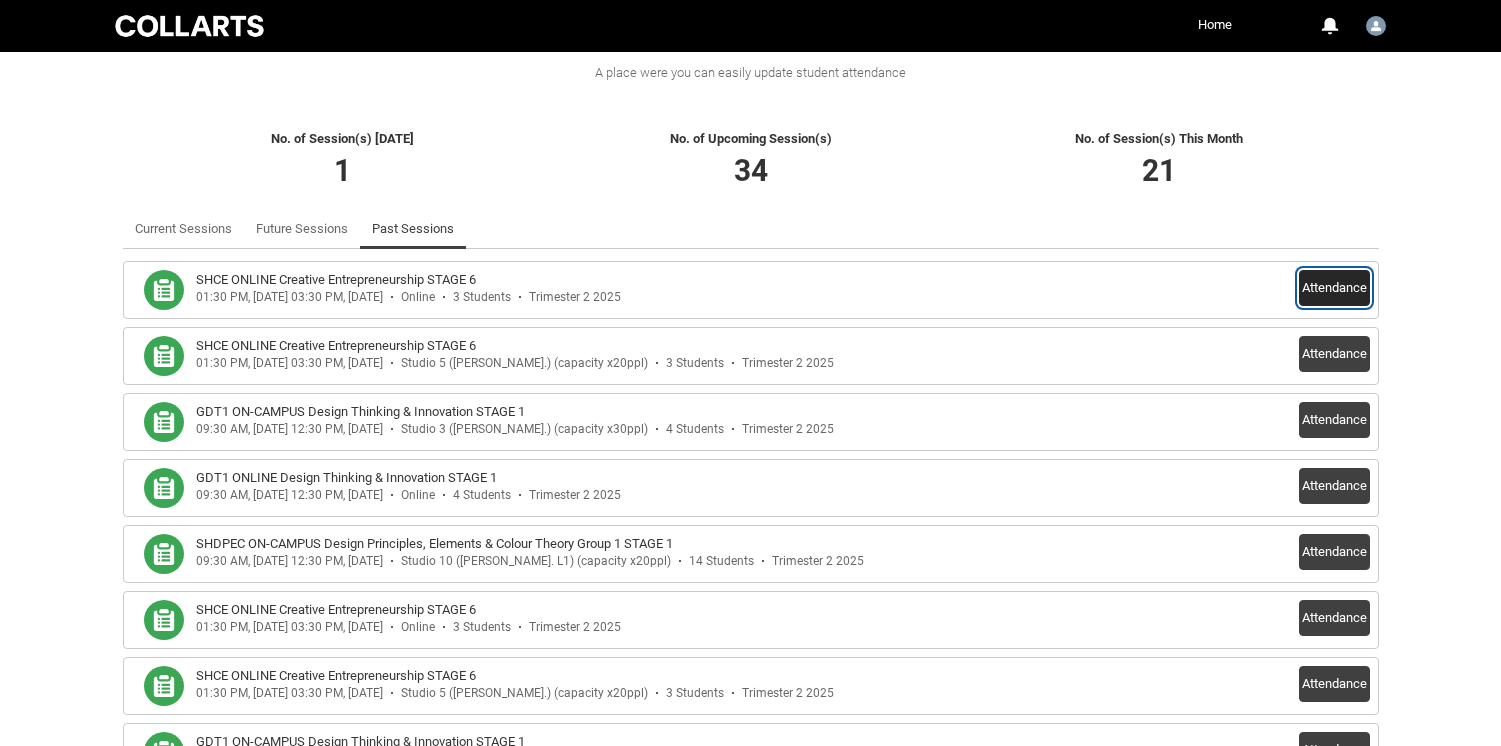 click on "Attendance" at bounding box center (1334, 288) 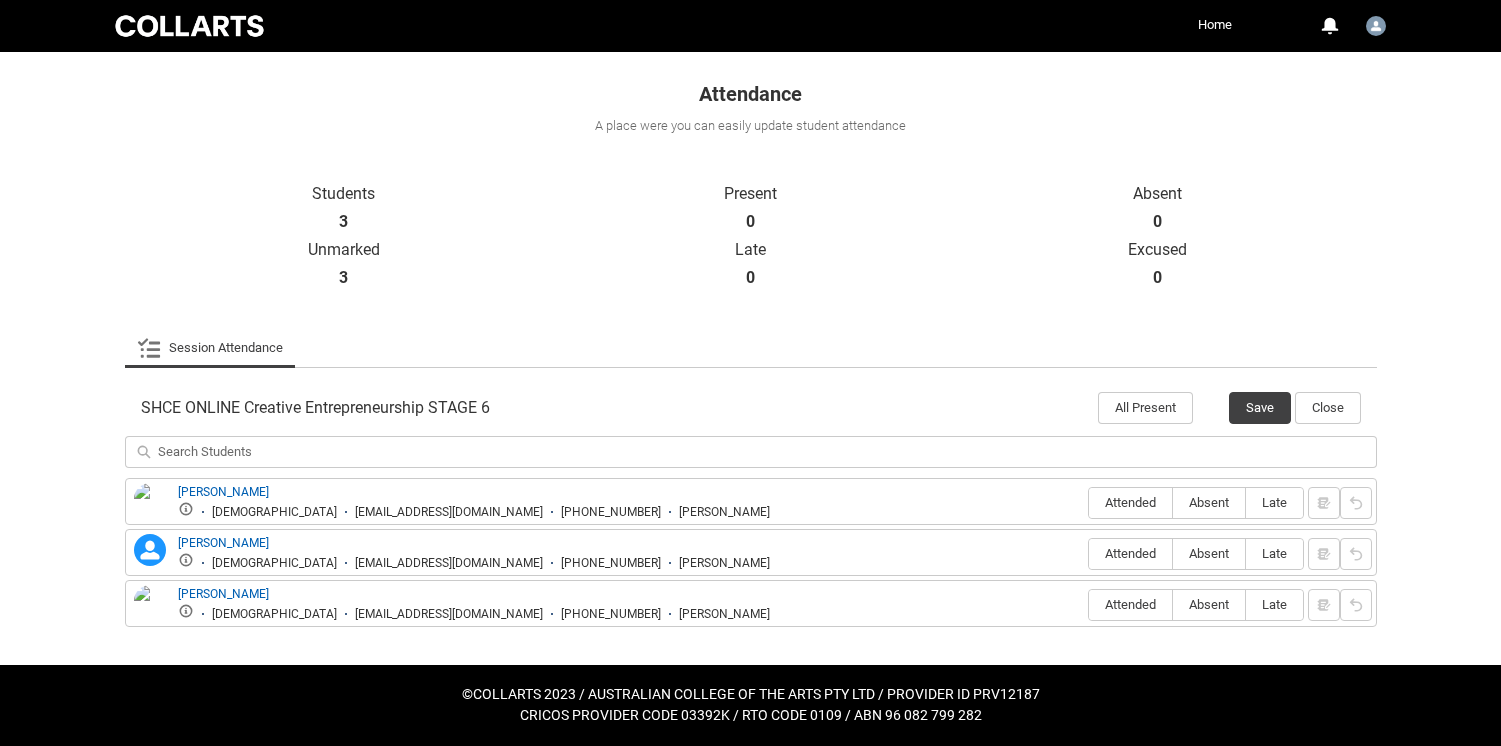 scroll, scrollTop: 326, scrollLeft: 0, axis: vertical 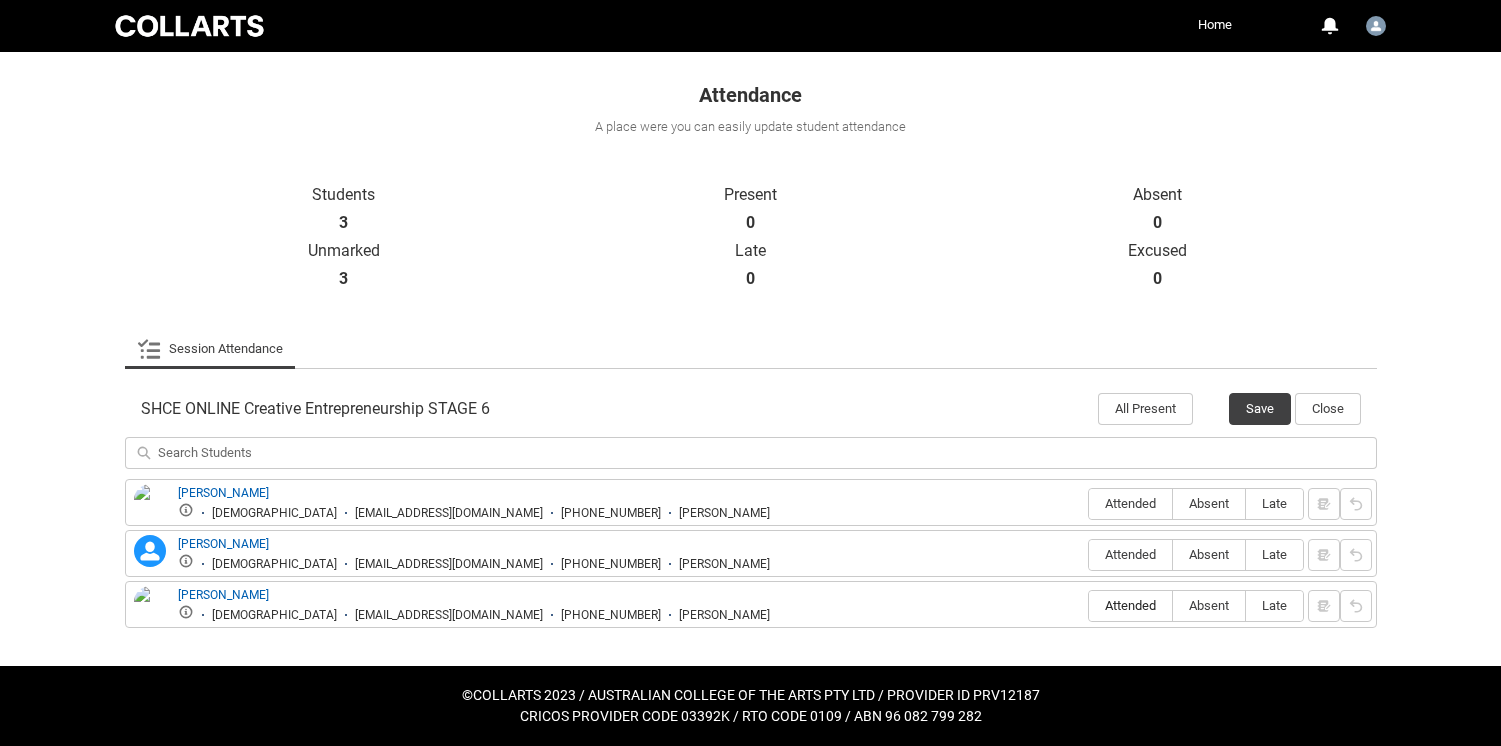 click on "Attended" at bounding box center [1130, 605] 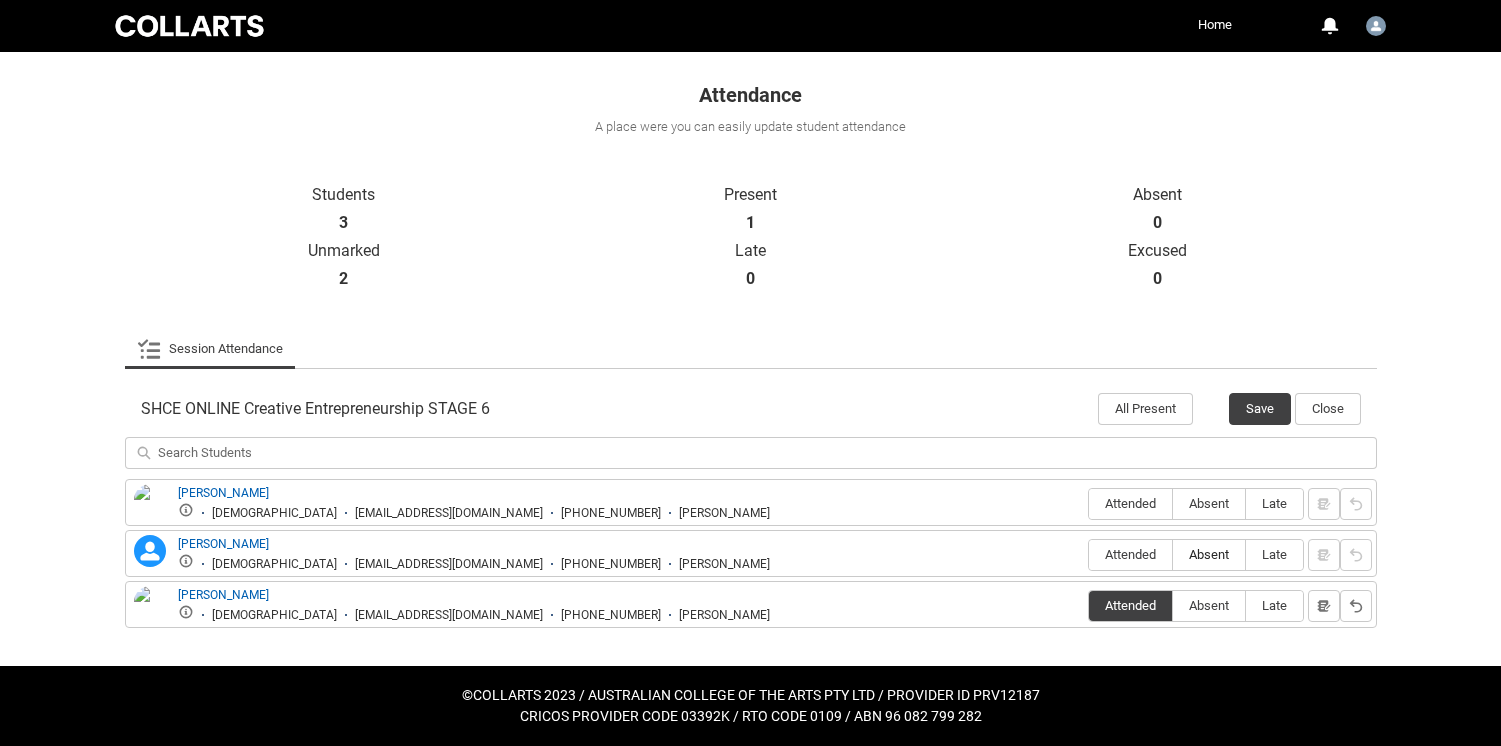 click on "Absent" at bounding box center [1209, 554] 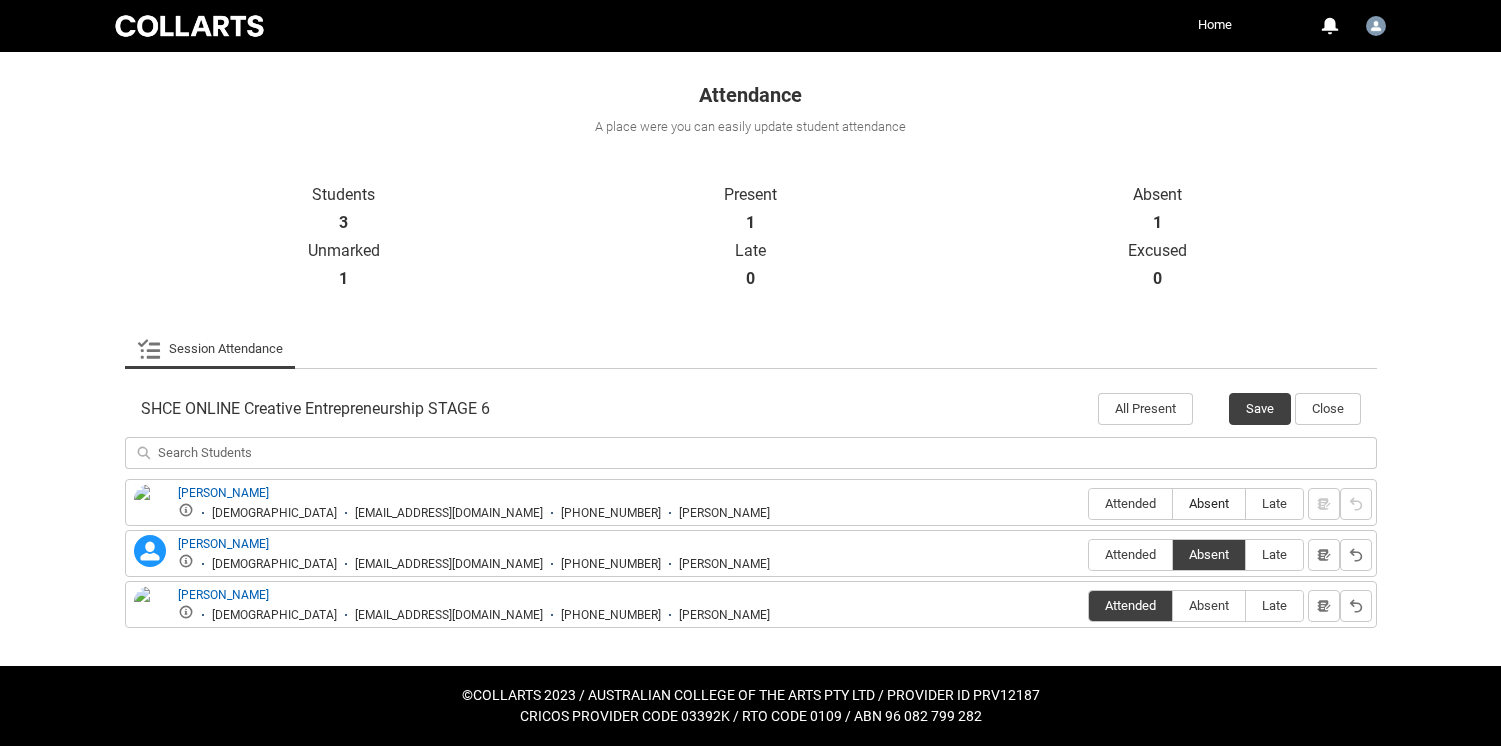 click on "Absent" at bounding box center [1209, 503] 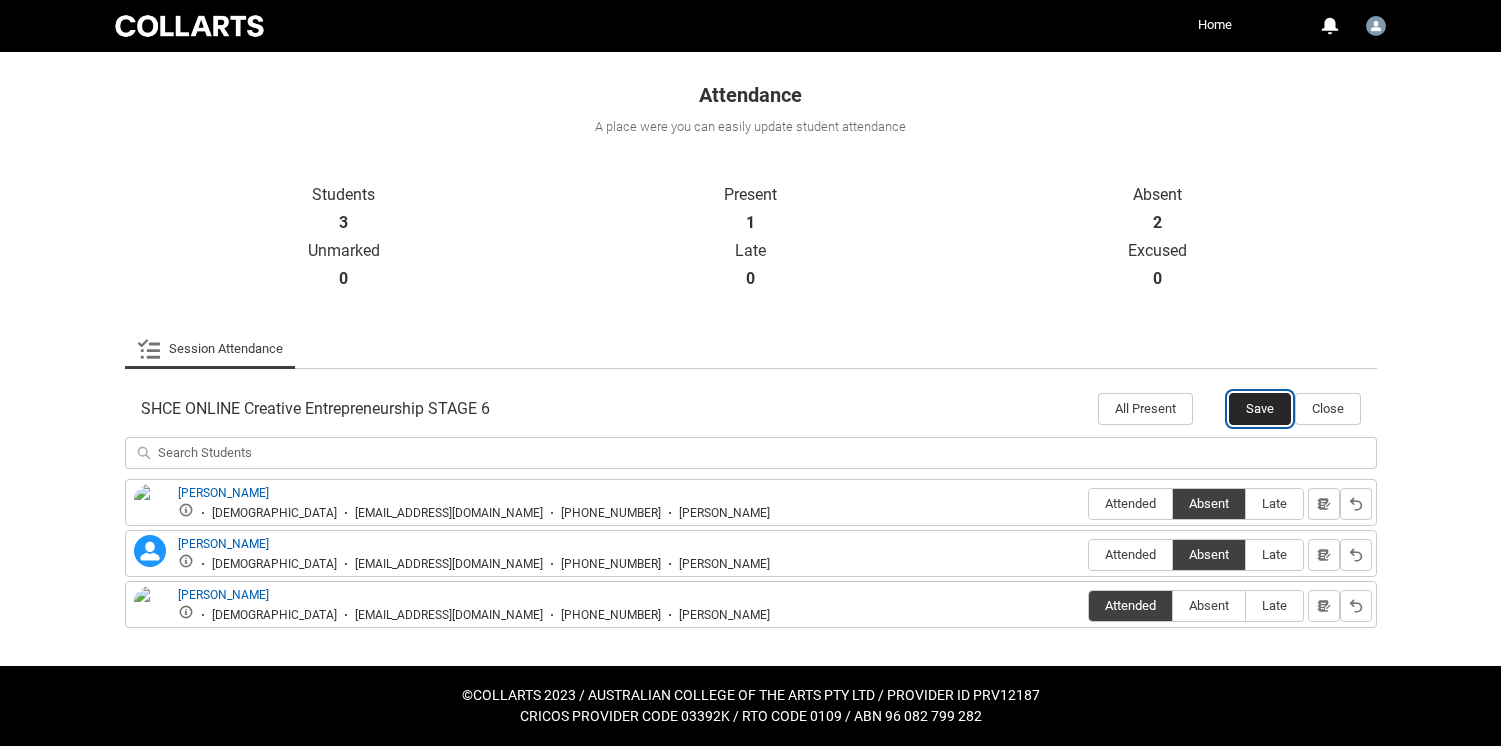 click on "Save" at bounding box center (1260, 409) 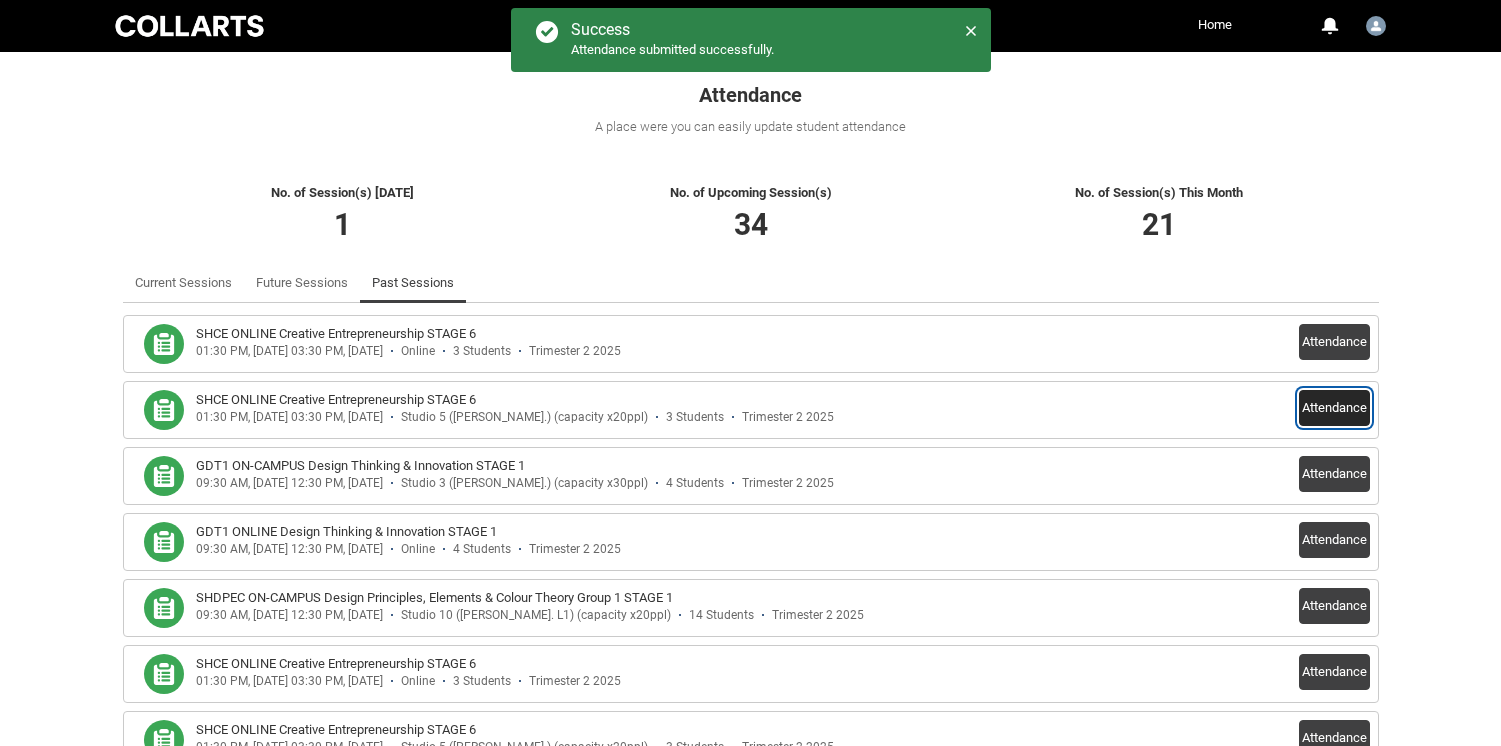 click on "Attendance" at bounding box center [1334, 408] 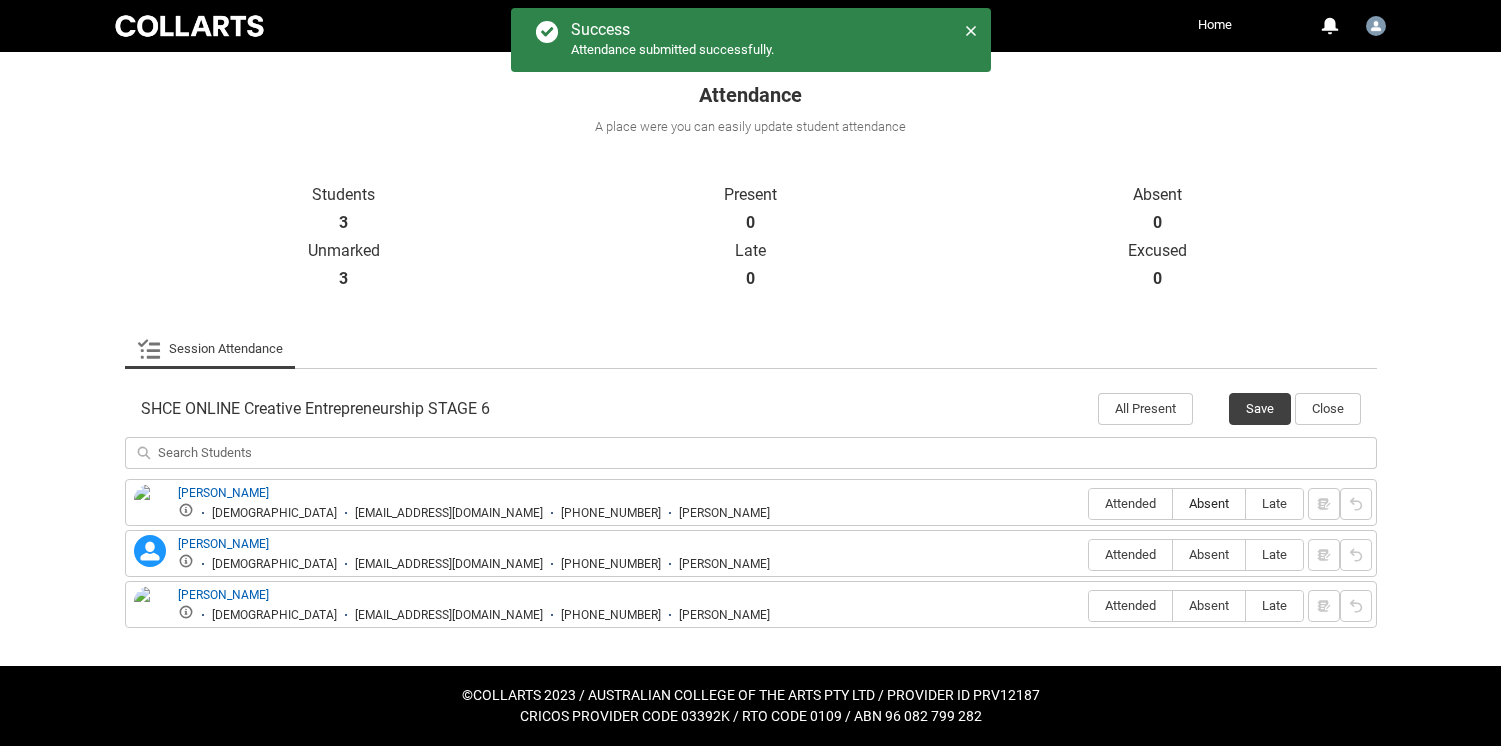 click on "Absent" at bounding box center (1209, 503) 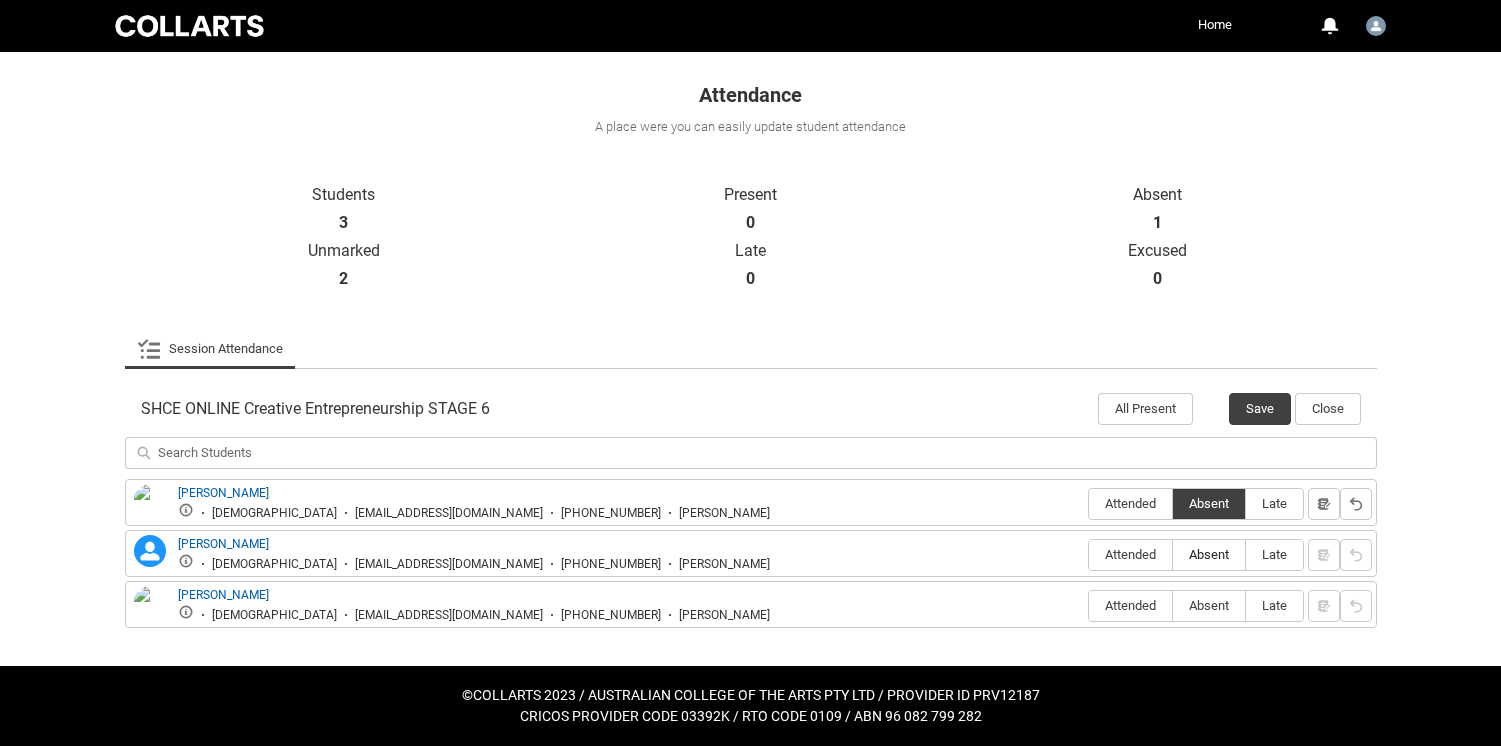 click on "Absent" at bounding box center [1209, 555] 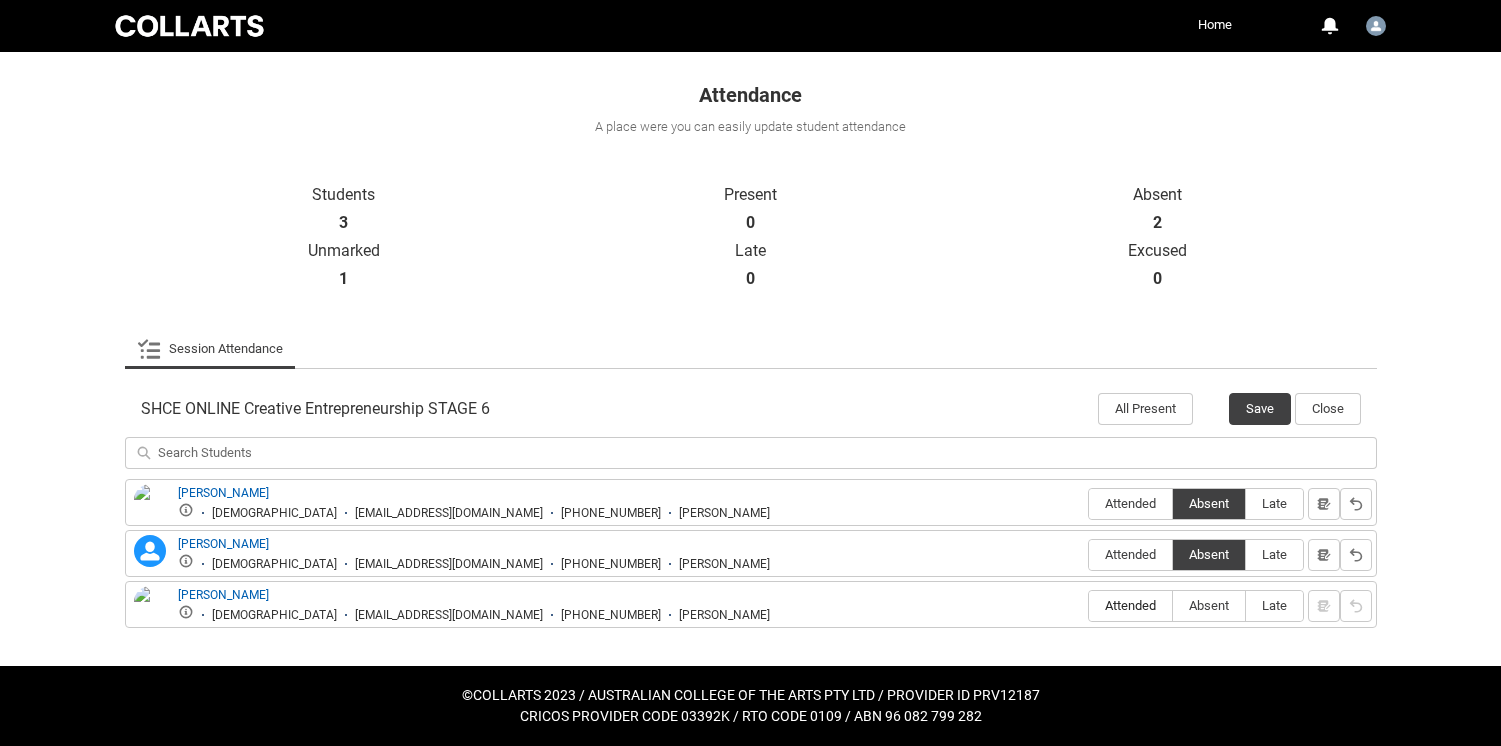 click on "Attended" at bounding box center (1130, 605) 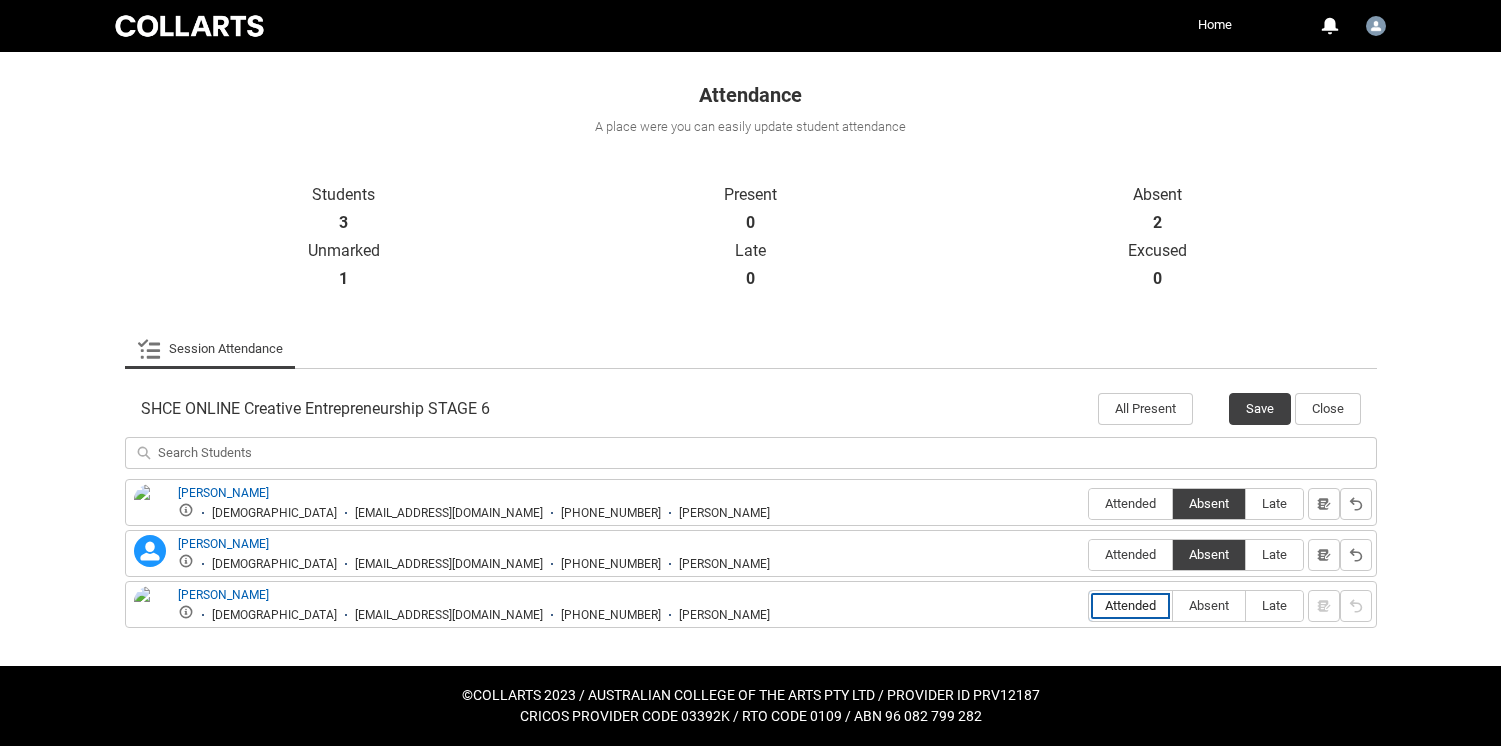 click on "Attended" at bounding box center [1088, 605] 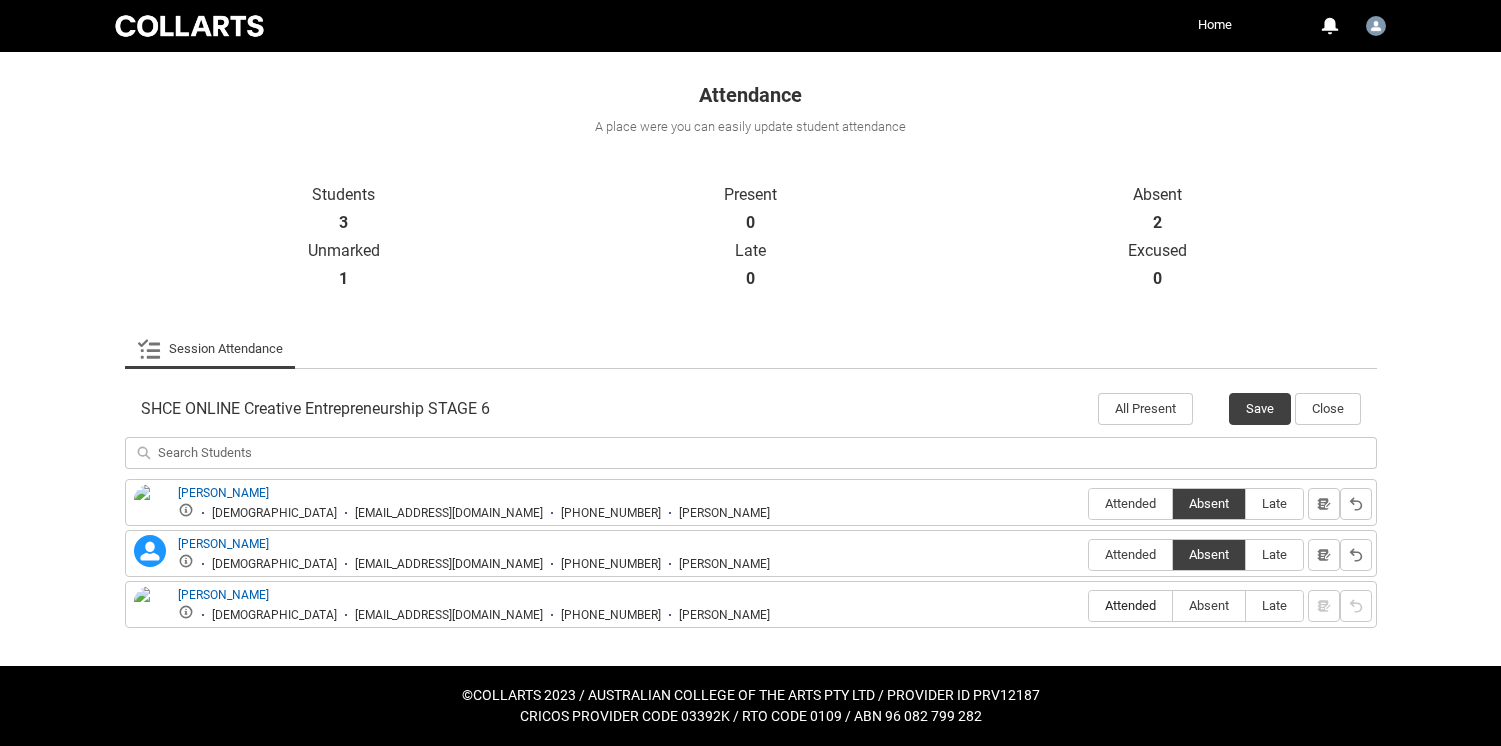 type on "Attended" 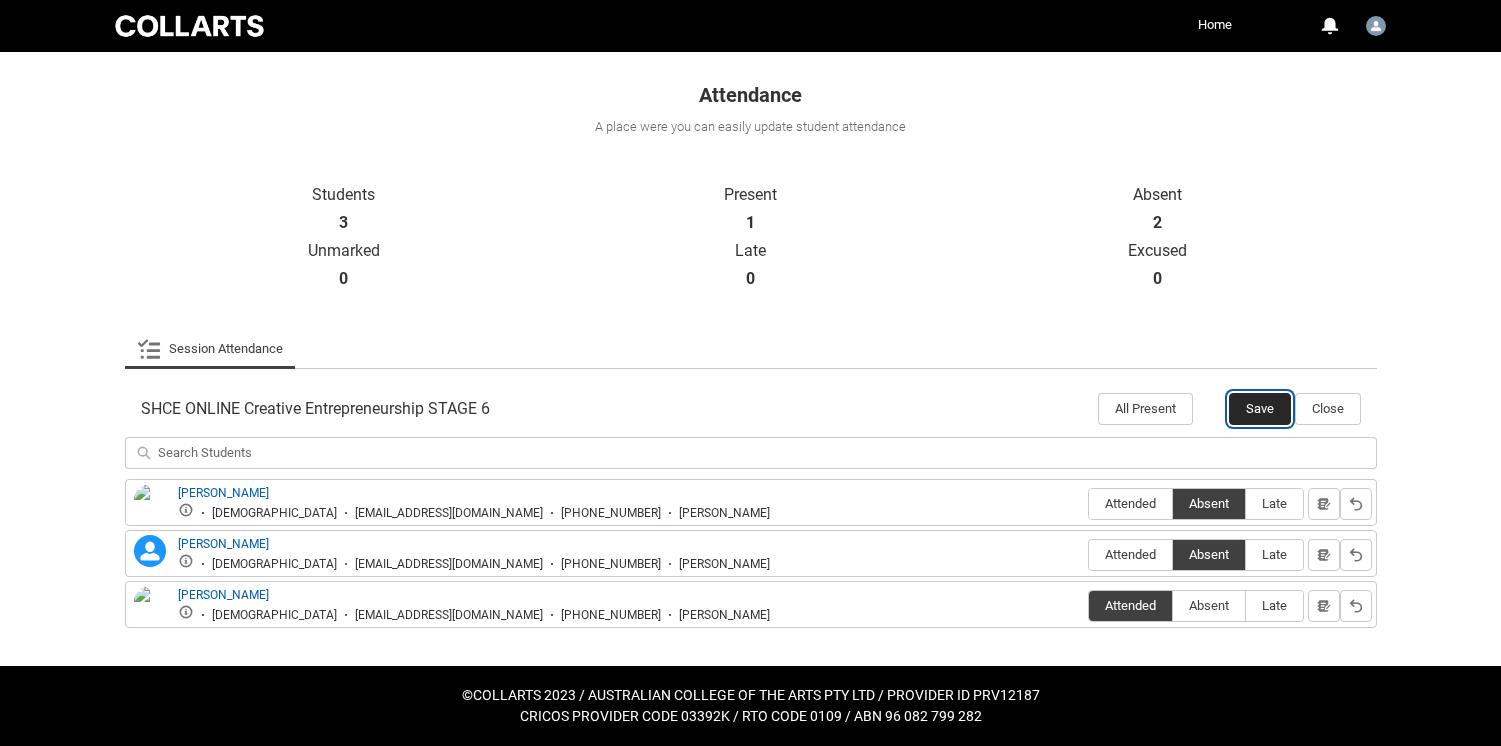 click on "Save" at bounding box center (1260, 409) 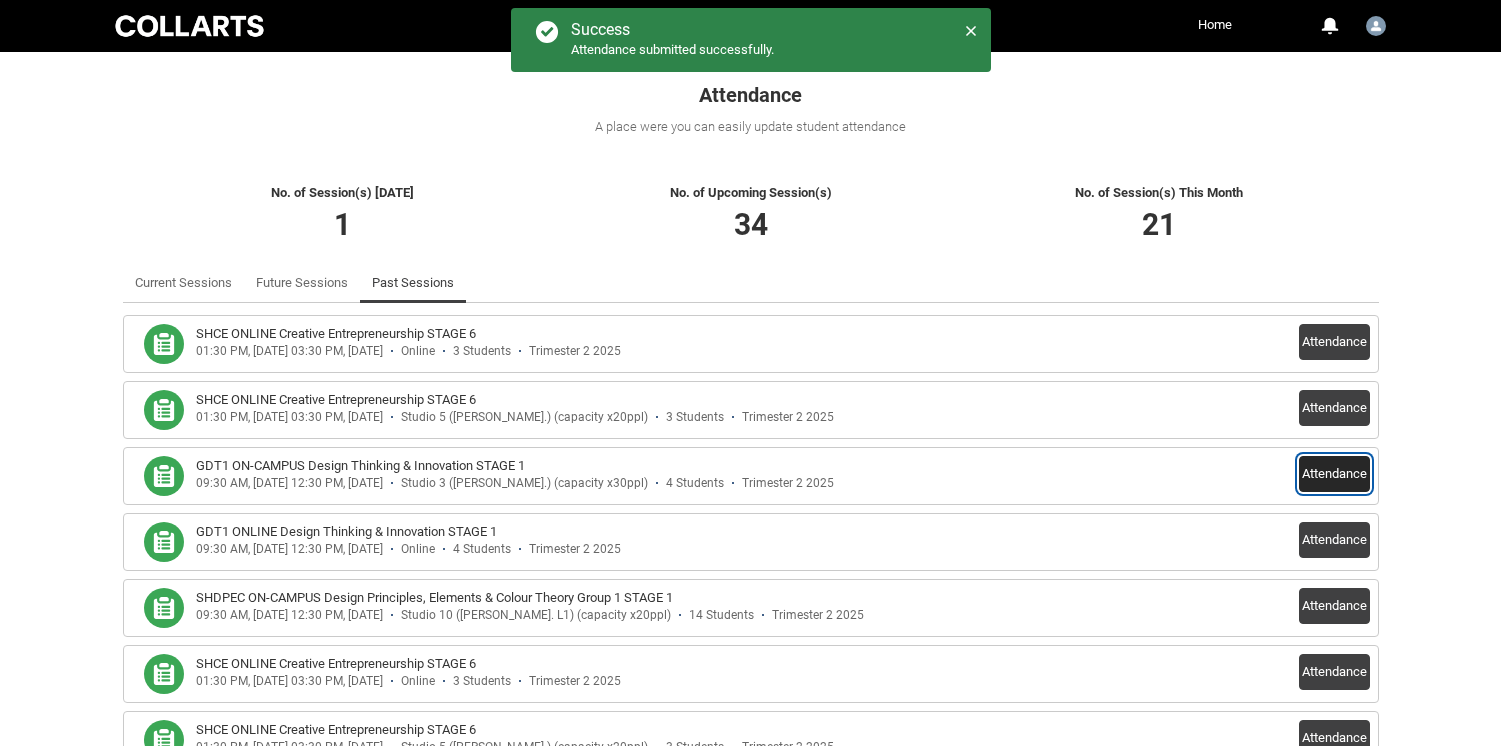 click on "Attendance" at bounding box center (1334, 474) 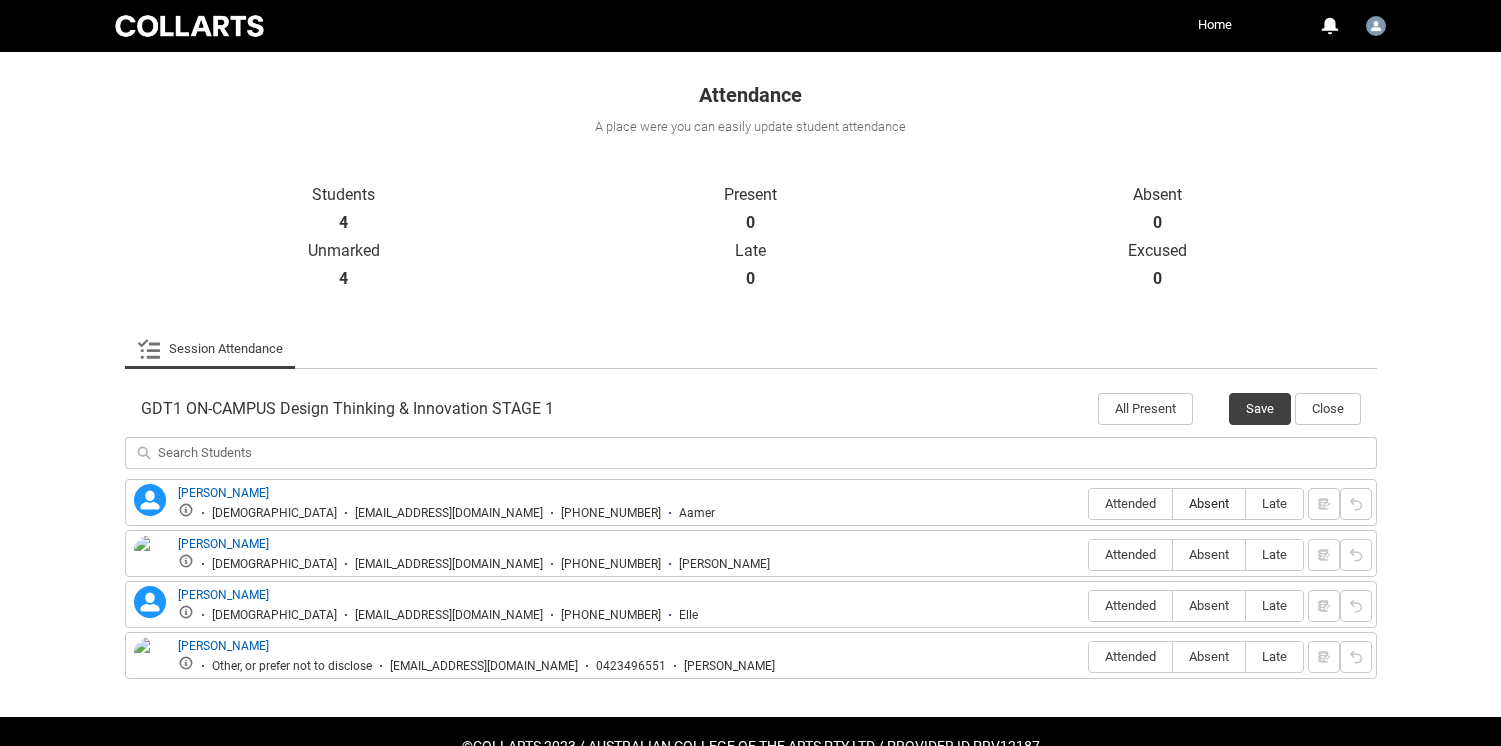 click on "Absent" at bounding box center [1209, 503] 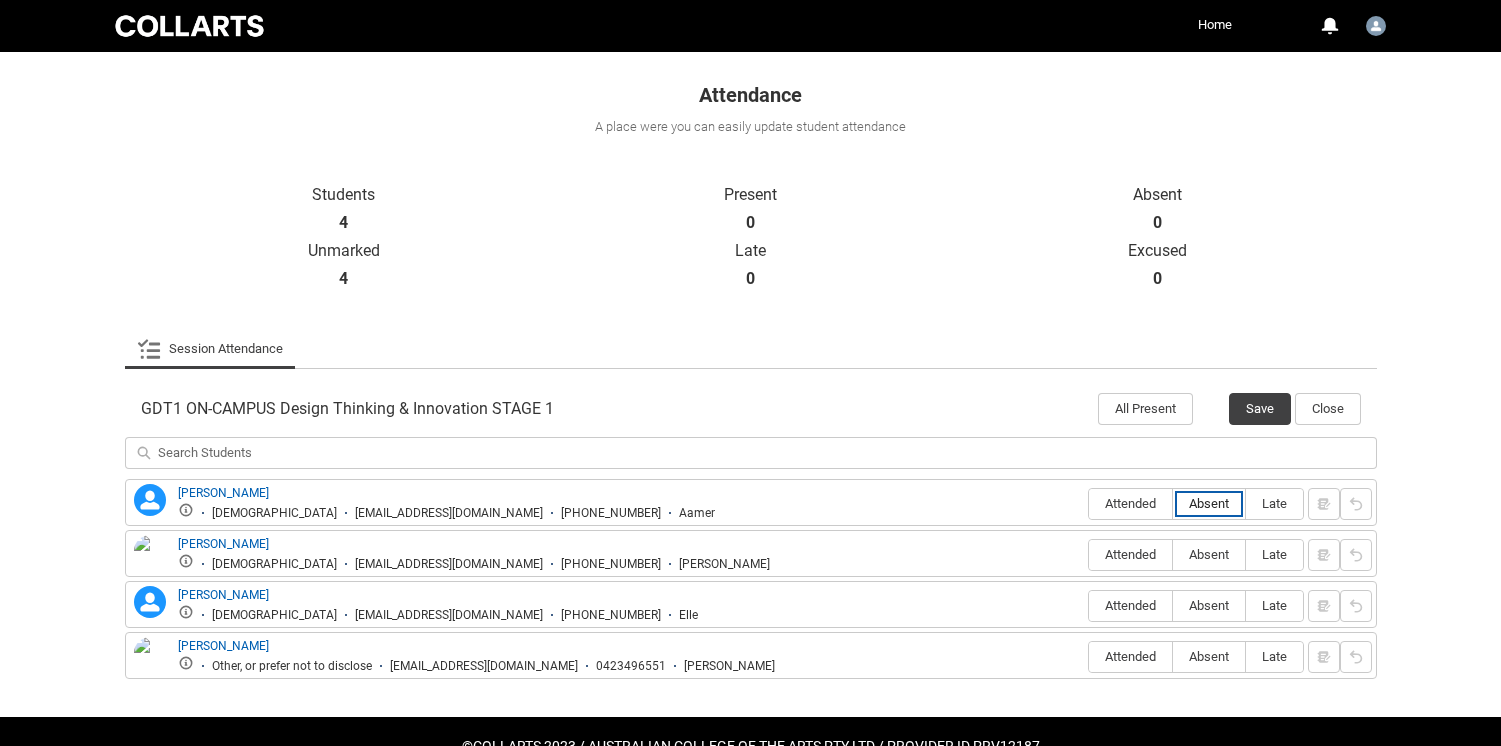 click on "Absent" at bounding box center (1172, 503) 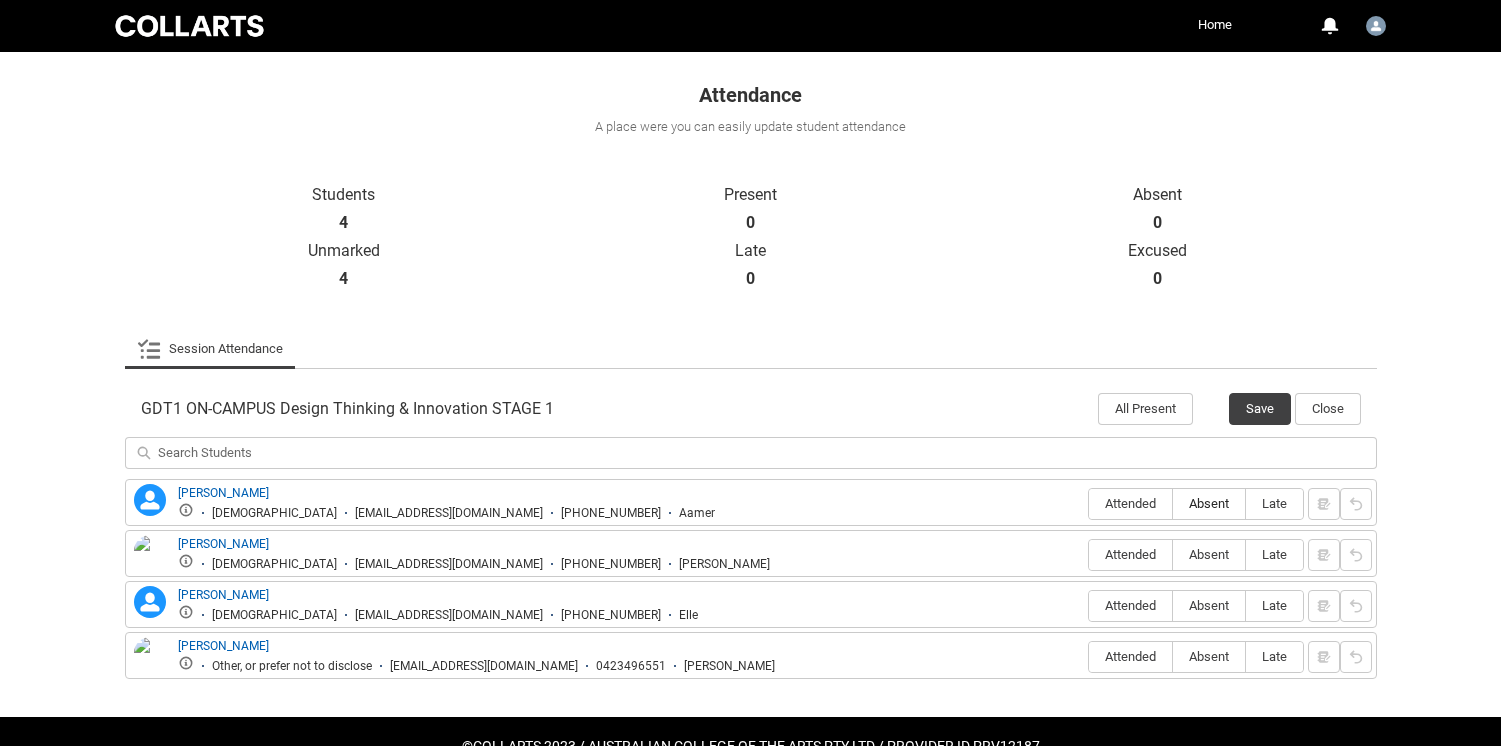 type on "Absent" 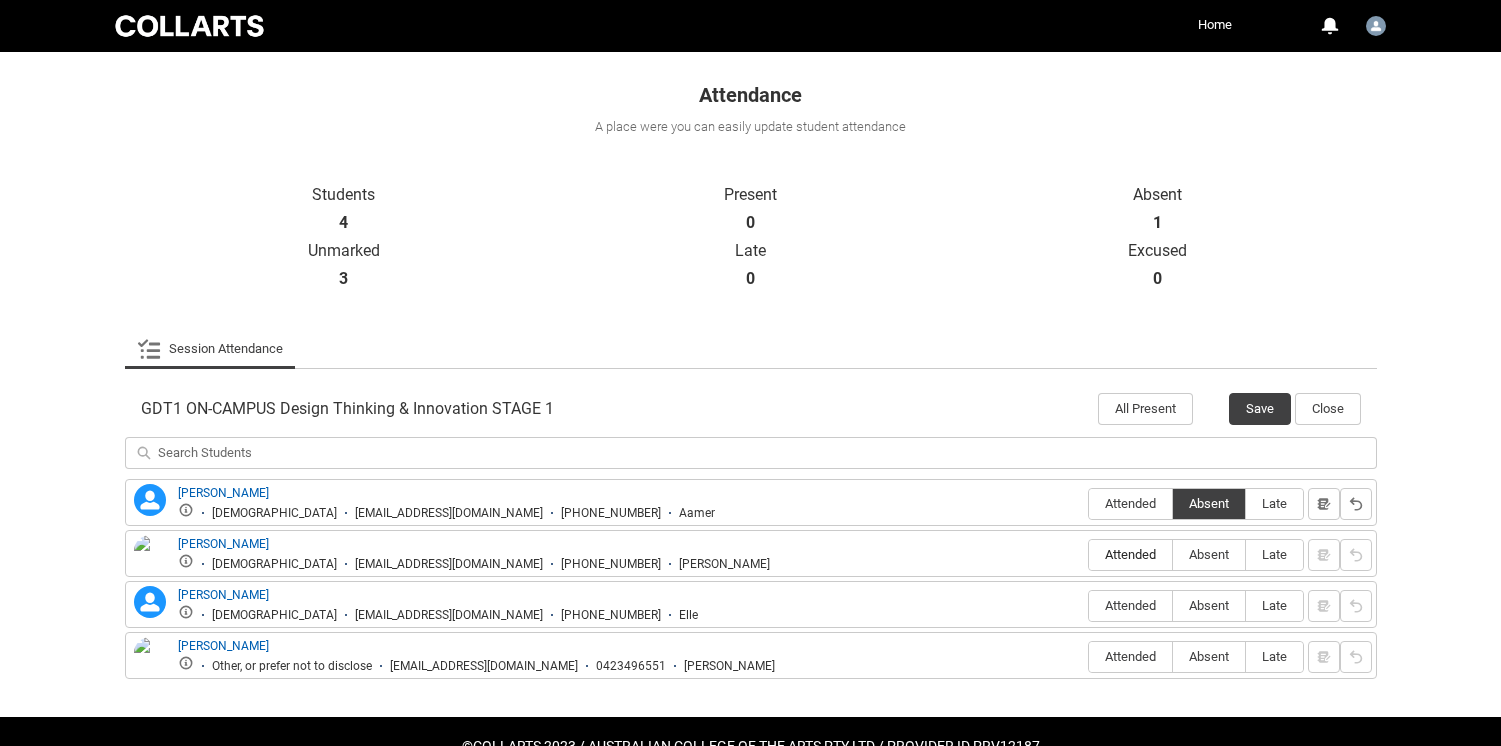 click on "Attended" at bounding box center (1130, 554) 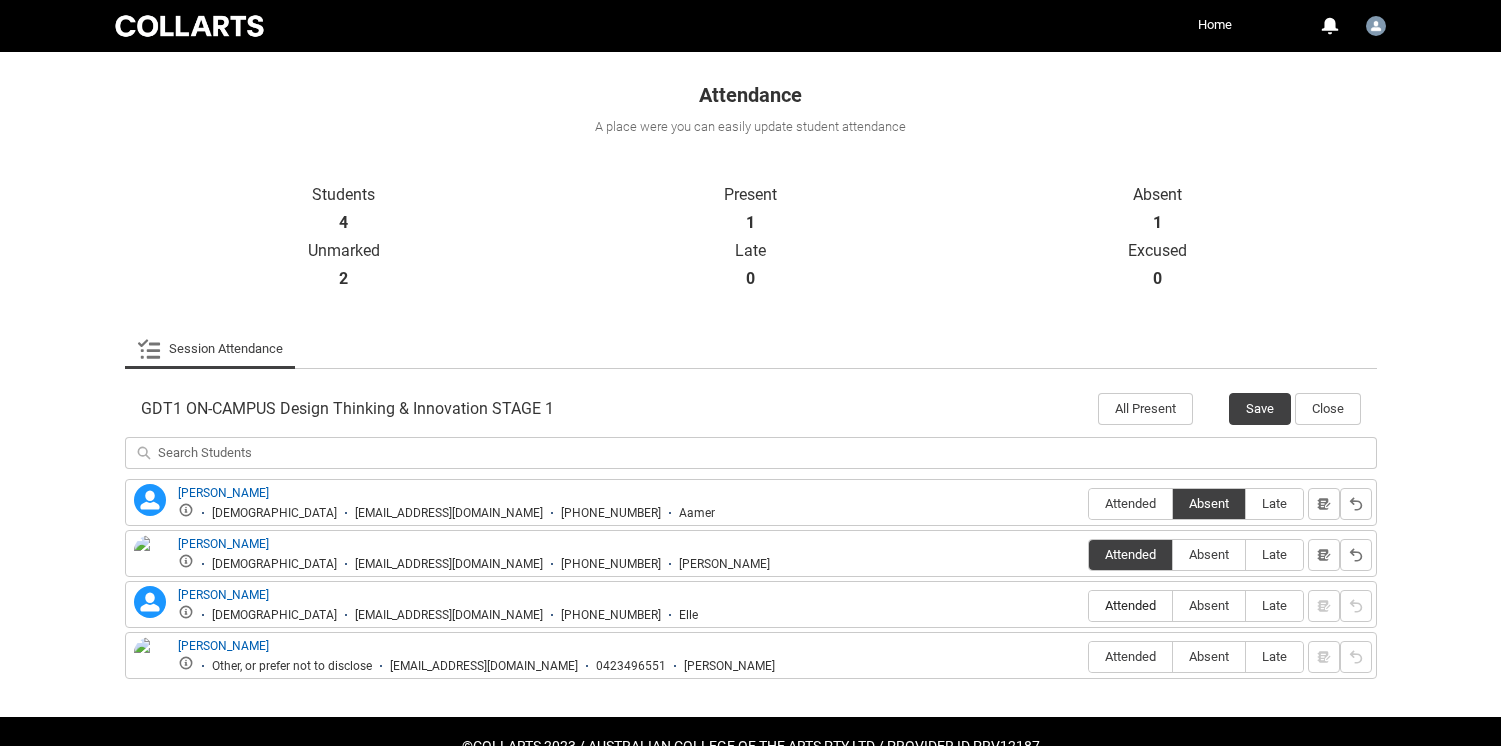 click on "Attended" at bounding box center [1130, 606] 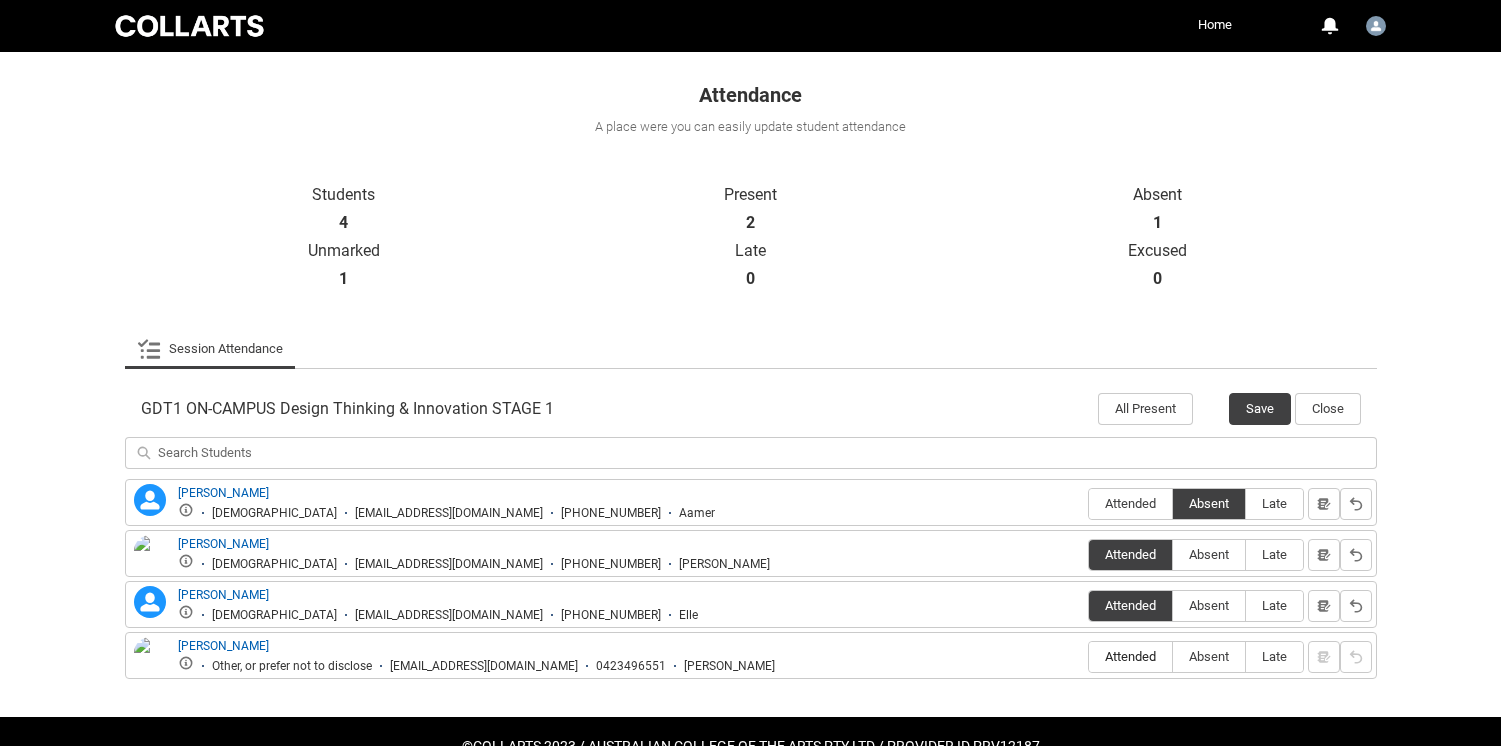 click on "Attended" at bounding box center [1130, 657] 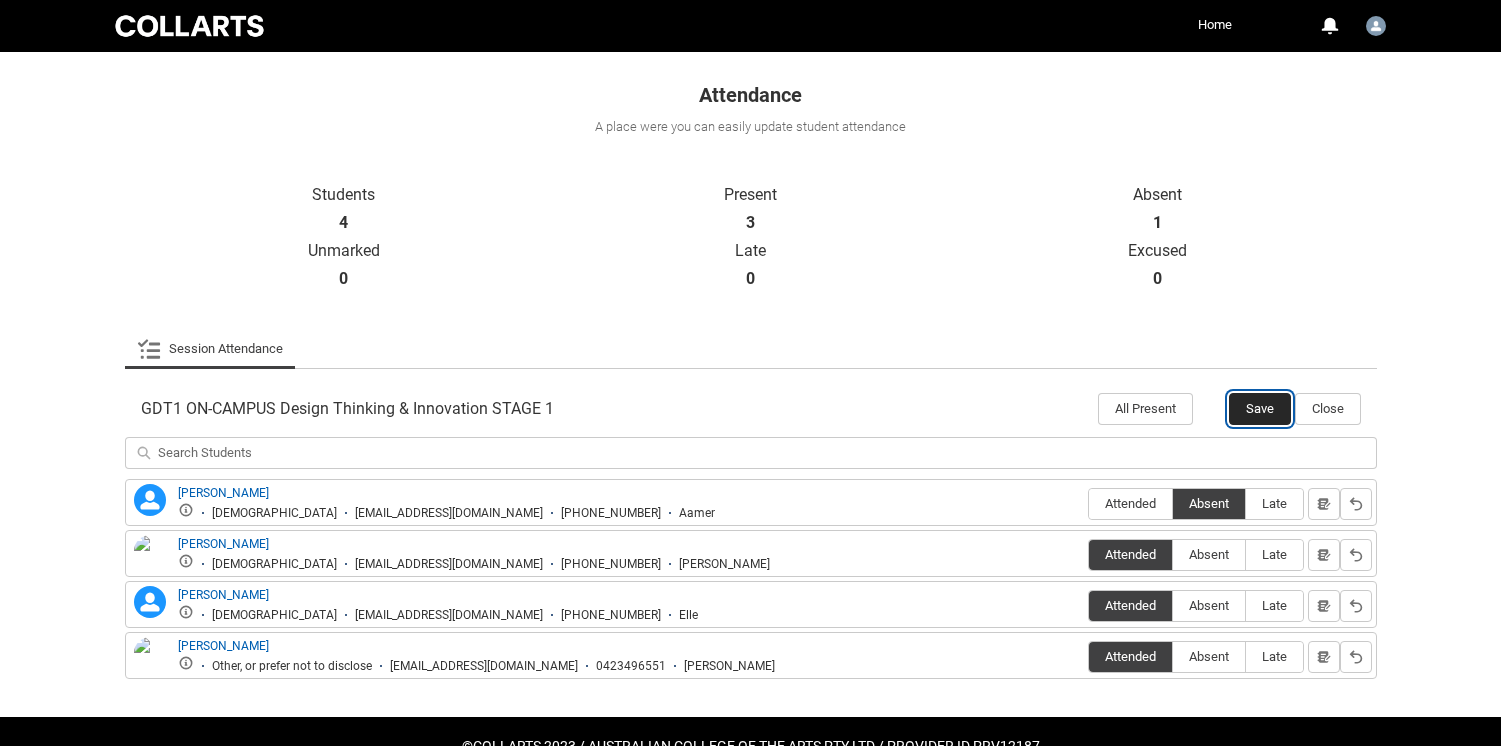click on "Save" at bounding box center (1260, 409) 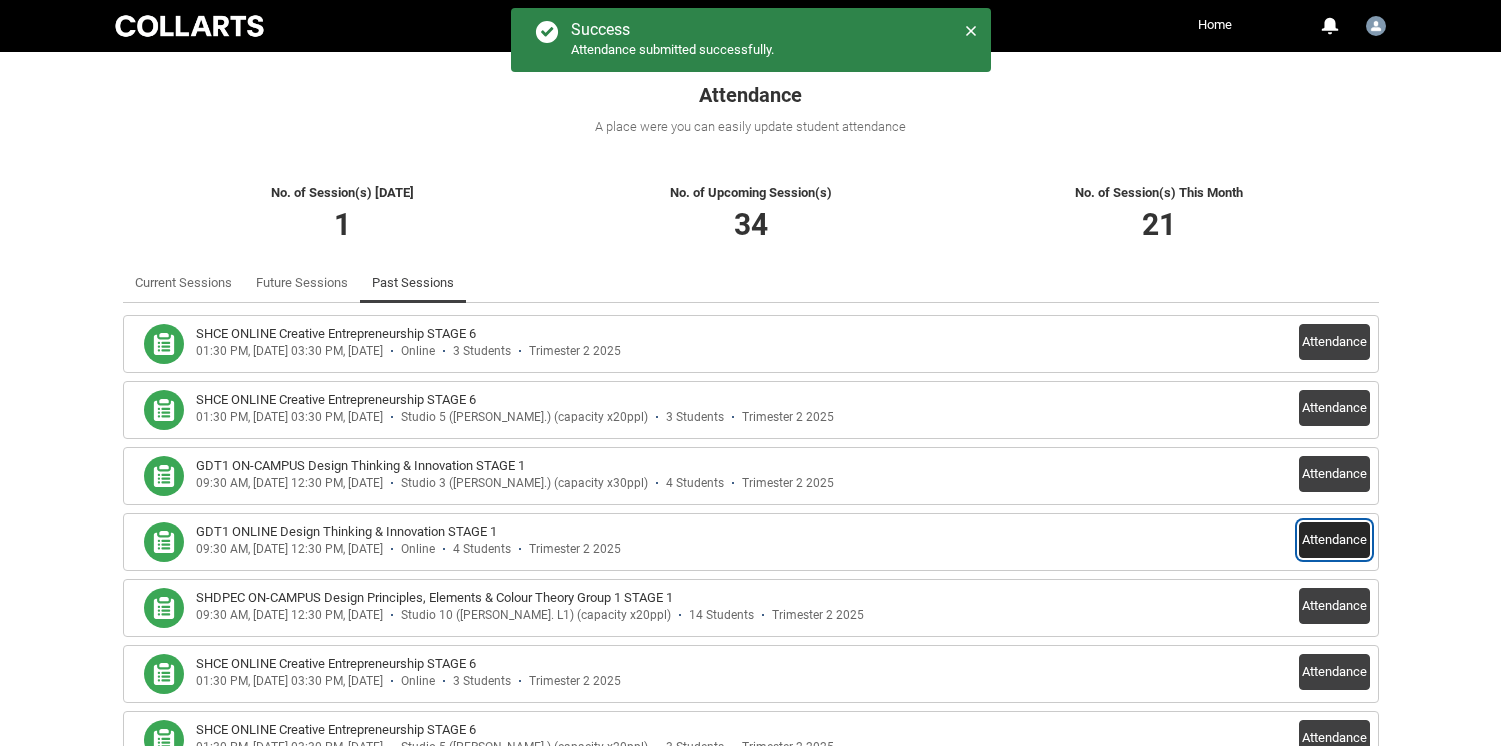 click on "Attendance" at bounding box center [1334, 540] 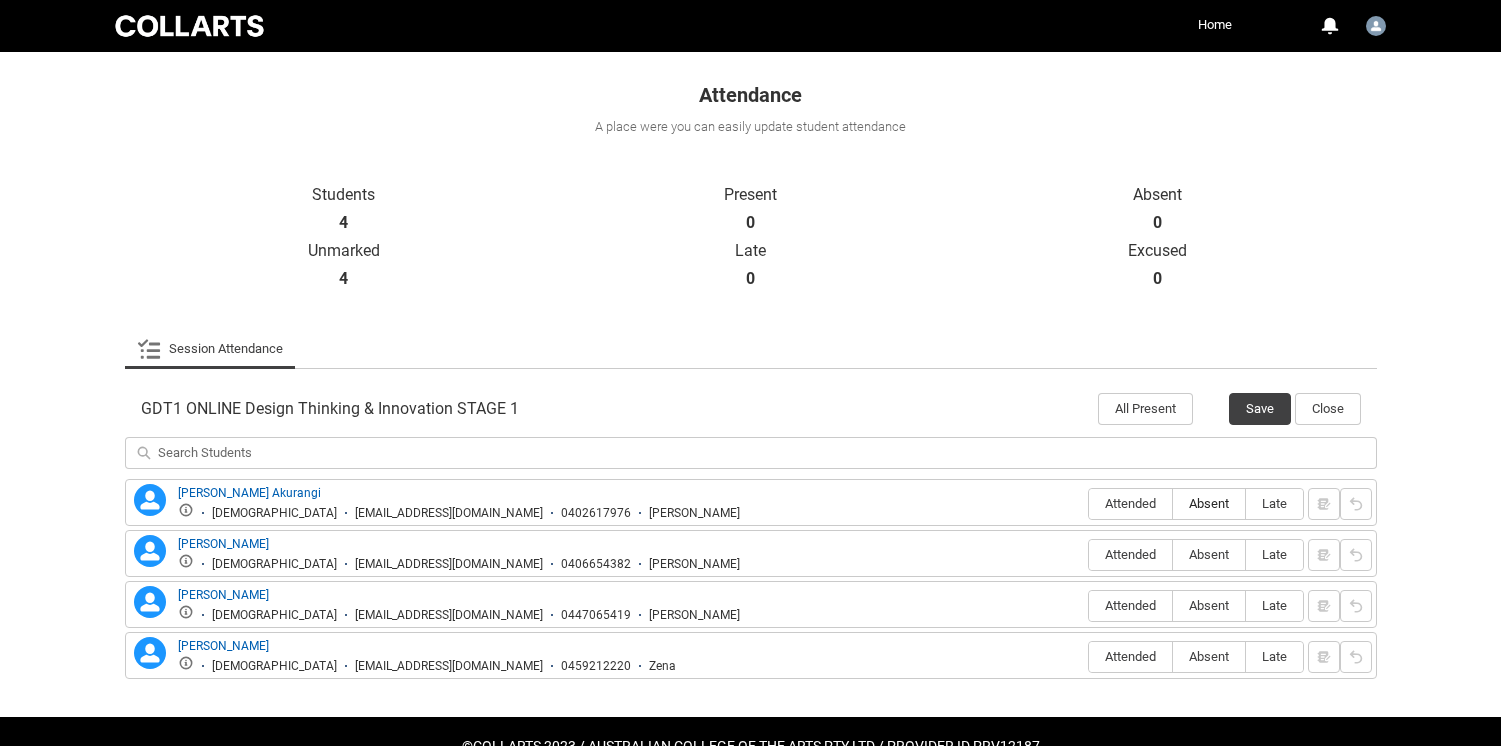 click on "Absent" at bounding box center (1209, 503) 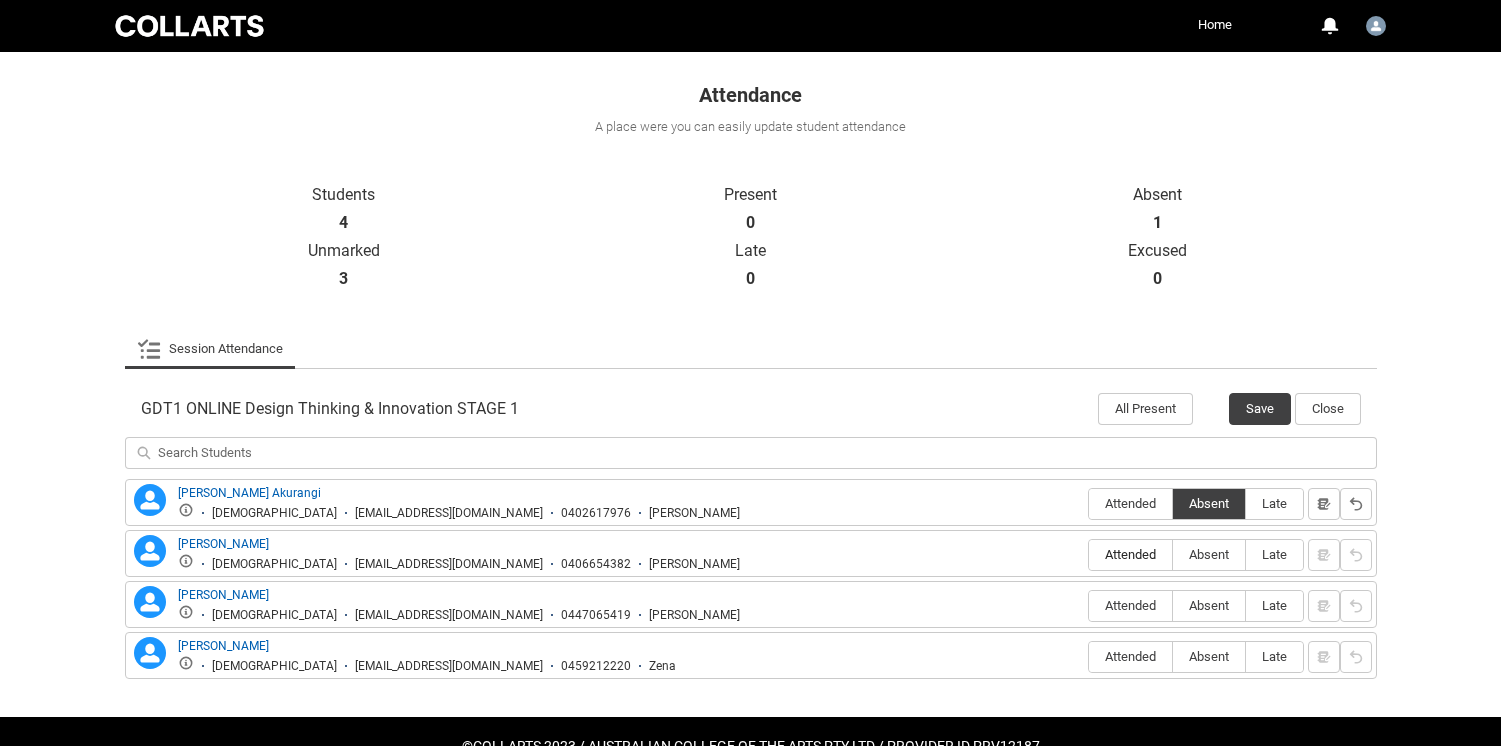 click on "Attended" at bounding box center (1130, 554) 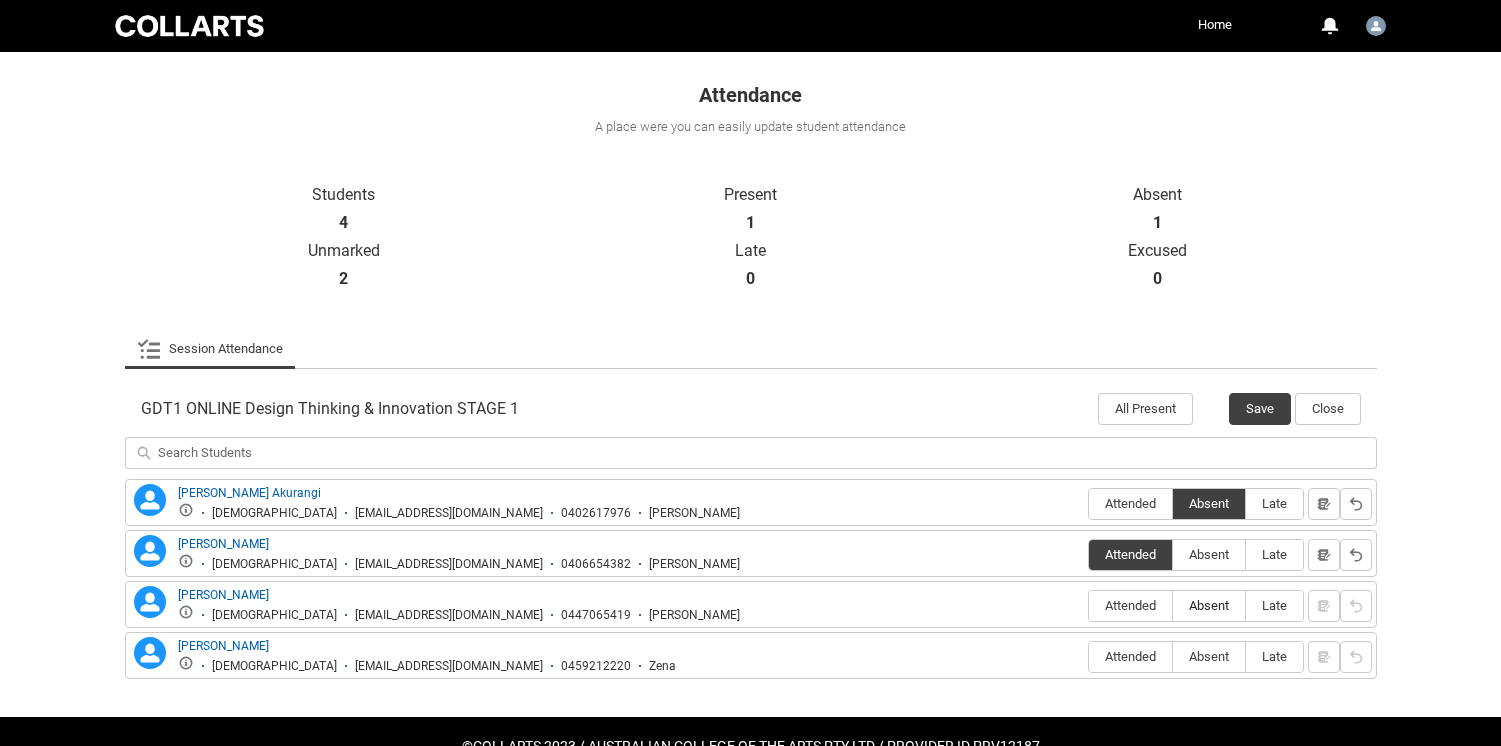 click on "Absent" at bounding box center [1209, 605] 